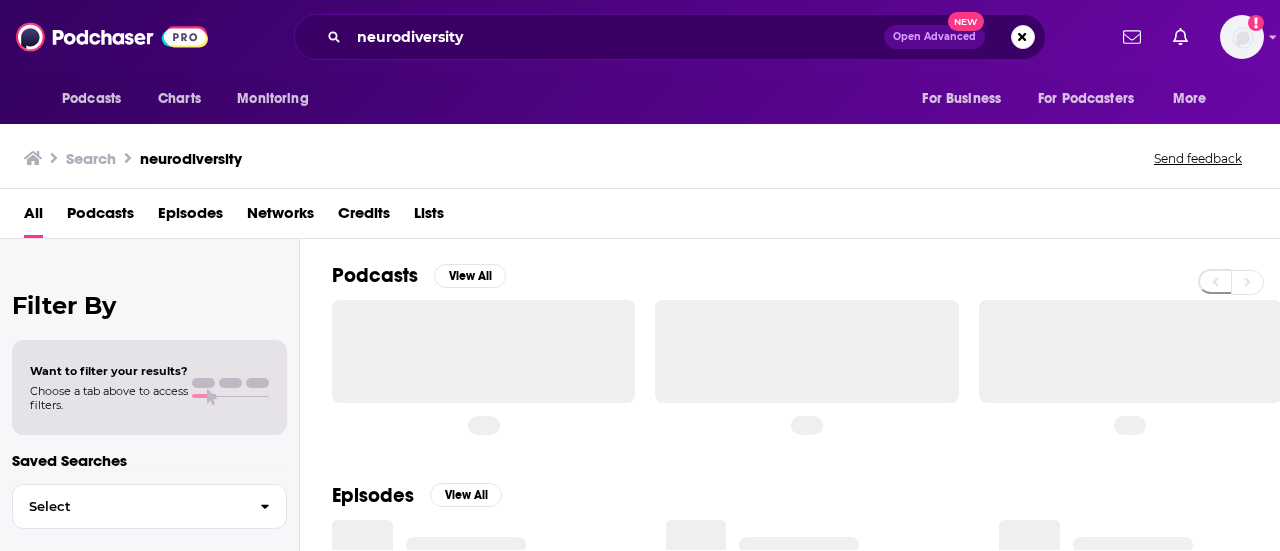 scroll, scrollTop: 0, scrollLeft: 0, axis: both 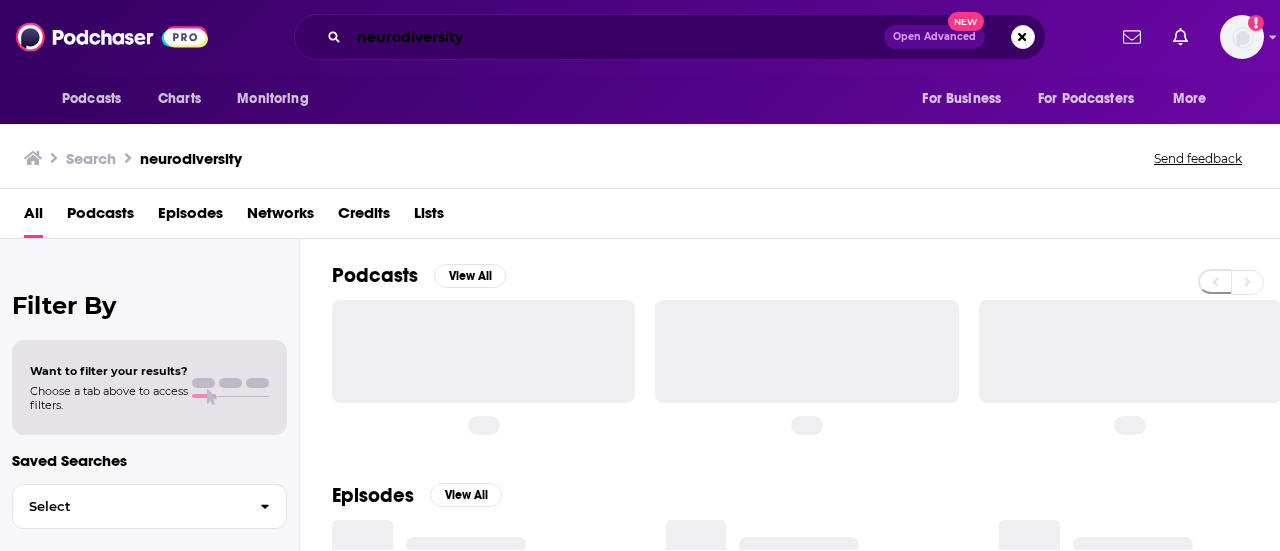 click on "neurodiversity" at bounding box center (616, 37) 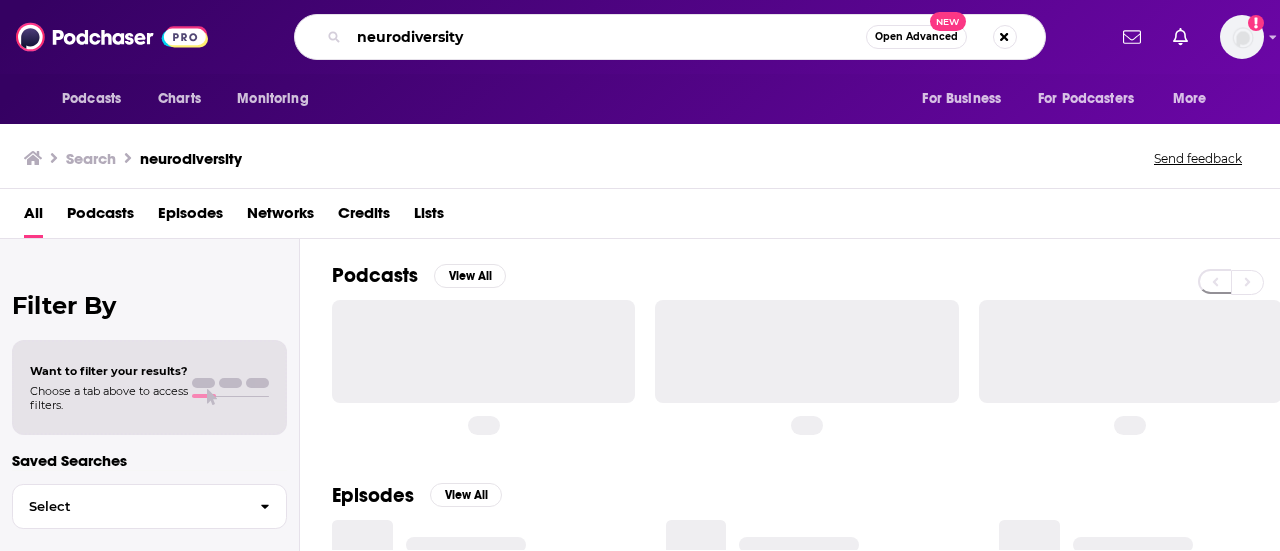 click on "neurodiversity" at bounding box center [607, 37] 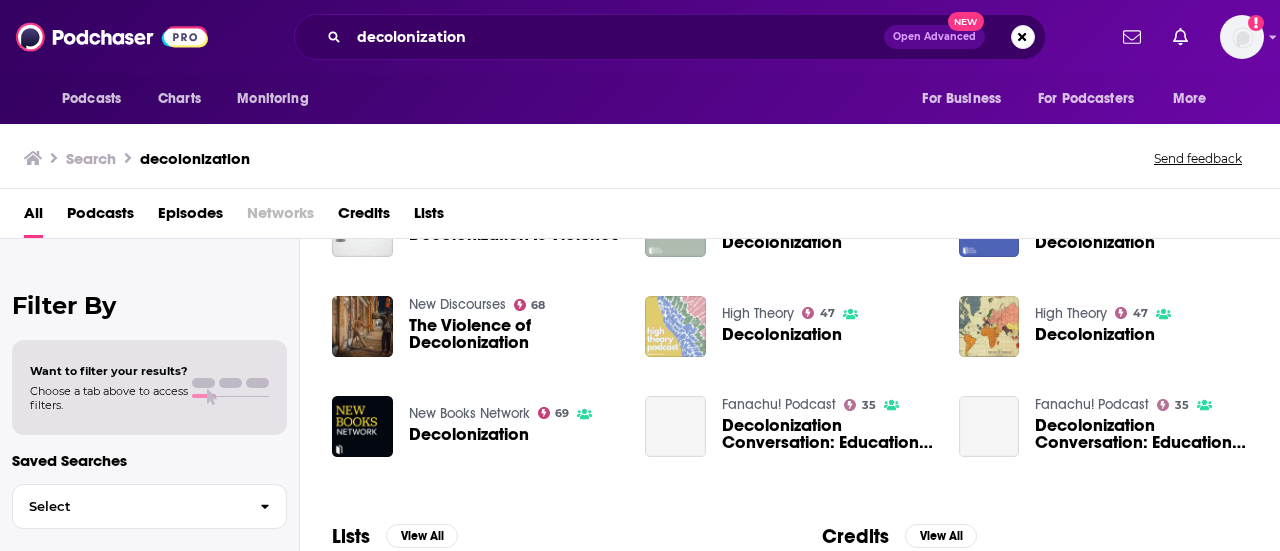 scroll, scrollTop: 0, scrollLeft: 0, axis: both 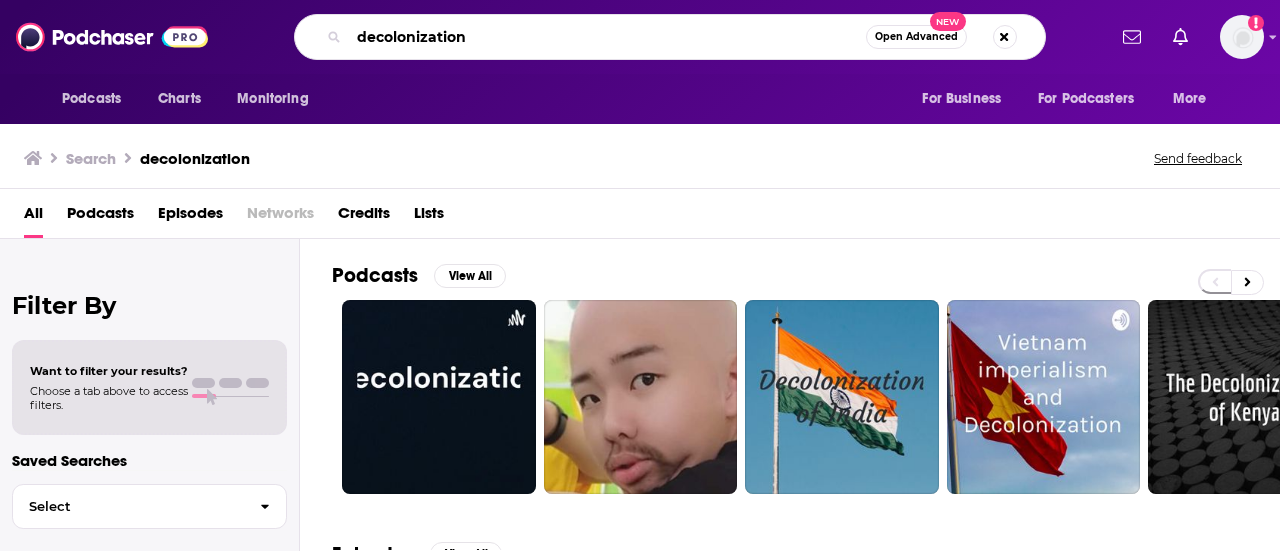 click on "decolonization" at bounding box center [607, 37] 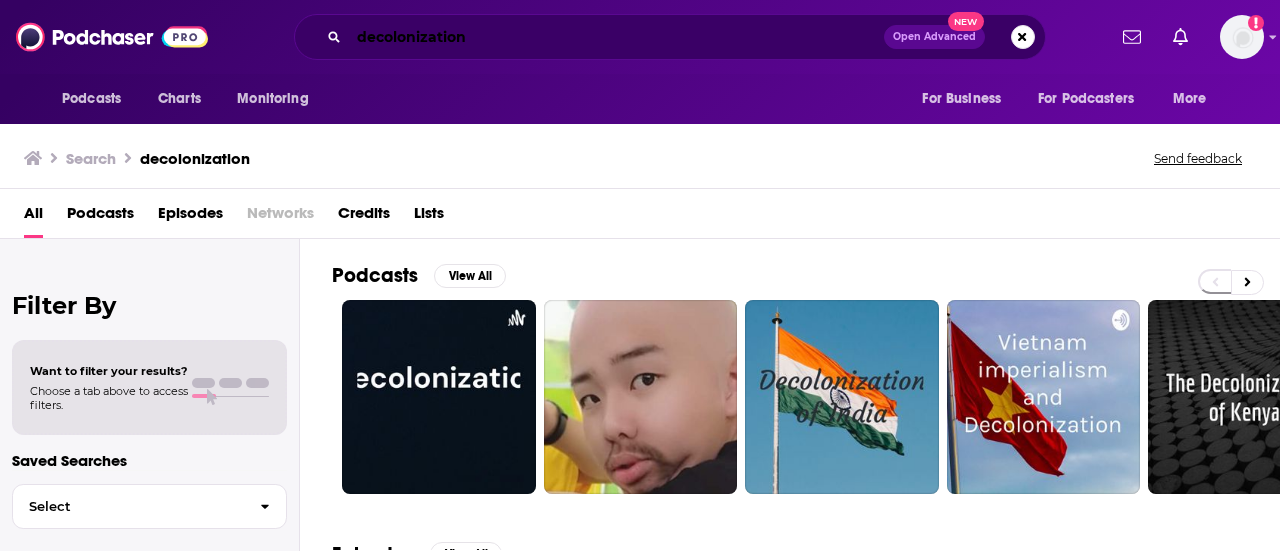 click on "decolonization" at bounding box center (616, 37) 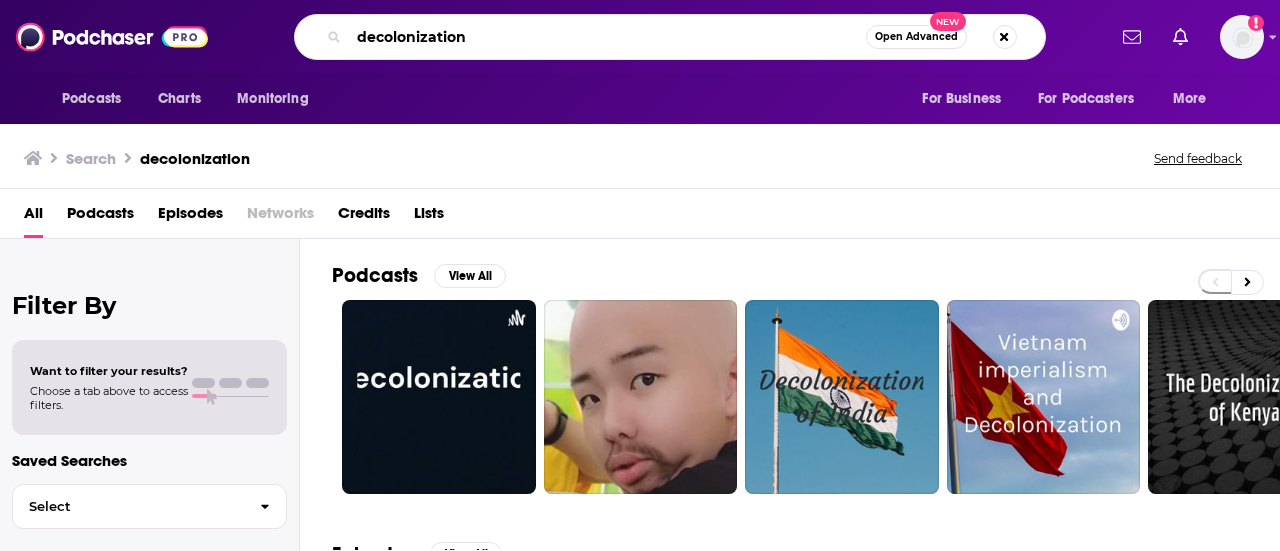 click on "decolonization" at bounding box center [607, 37] 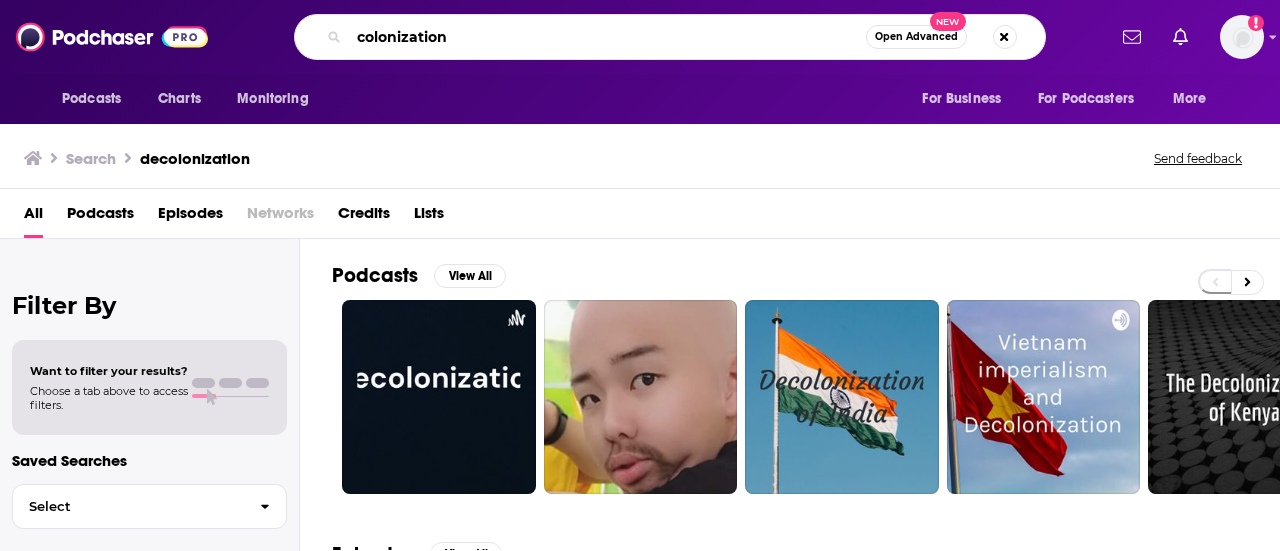 type on "colonization" 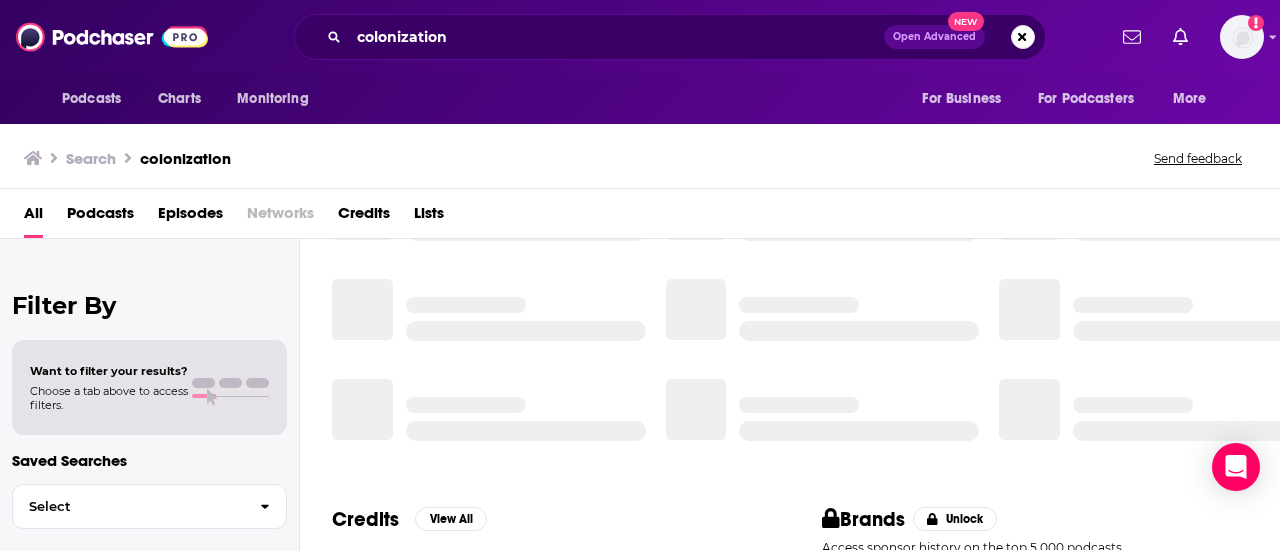 scroll, scrollTop: 624, scrollLeft: 0, axis: vertical 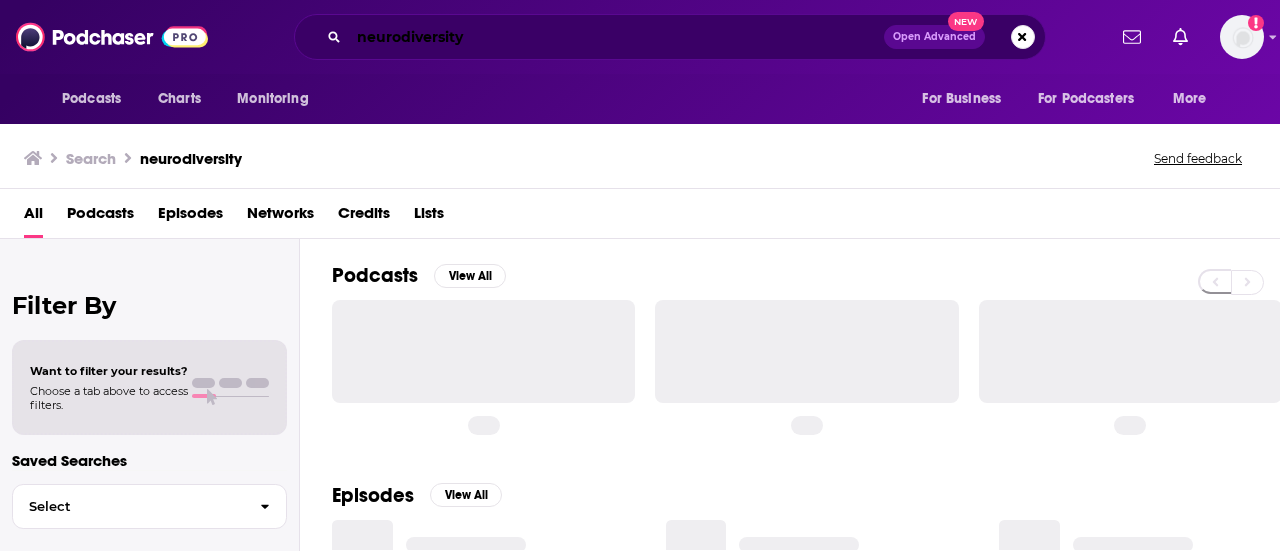 click on "neurodiversity" at bounding box center (616, 37) 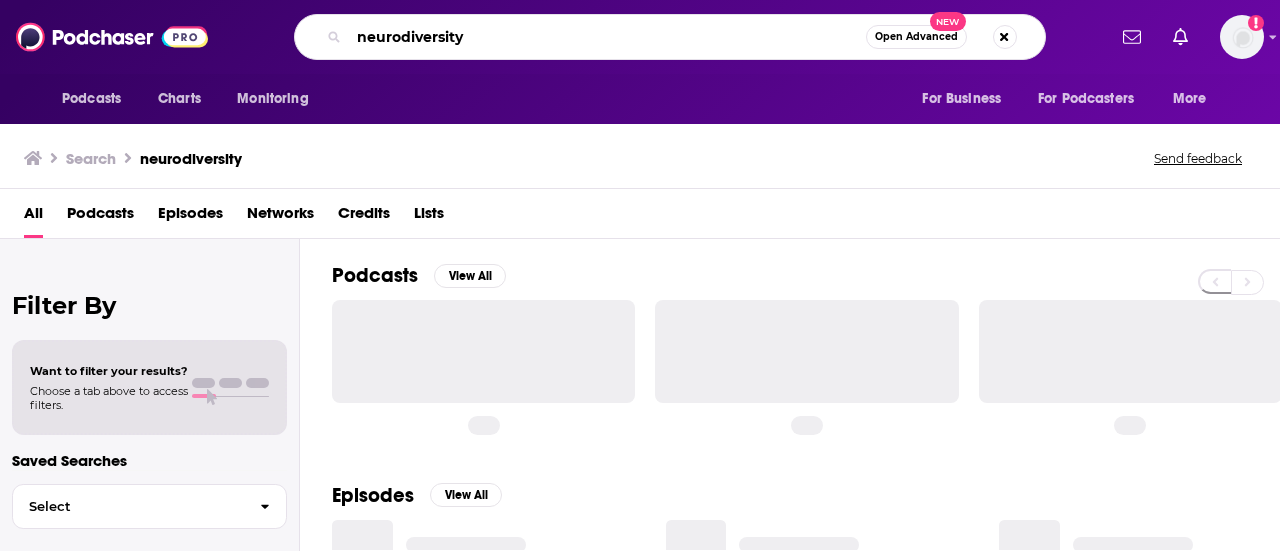 click on "neurodiversity" at bounding box center (607, 37) 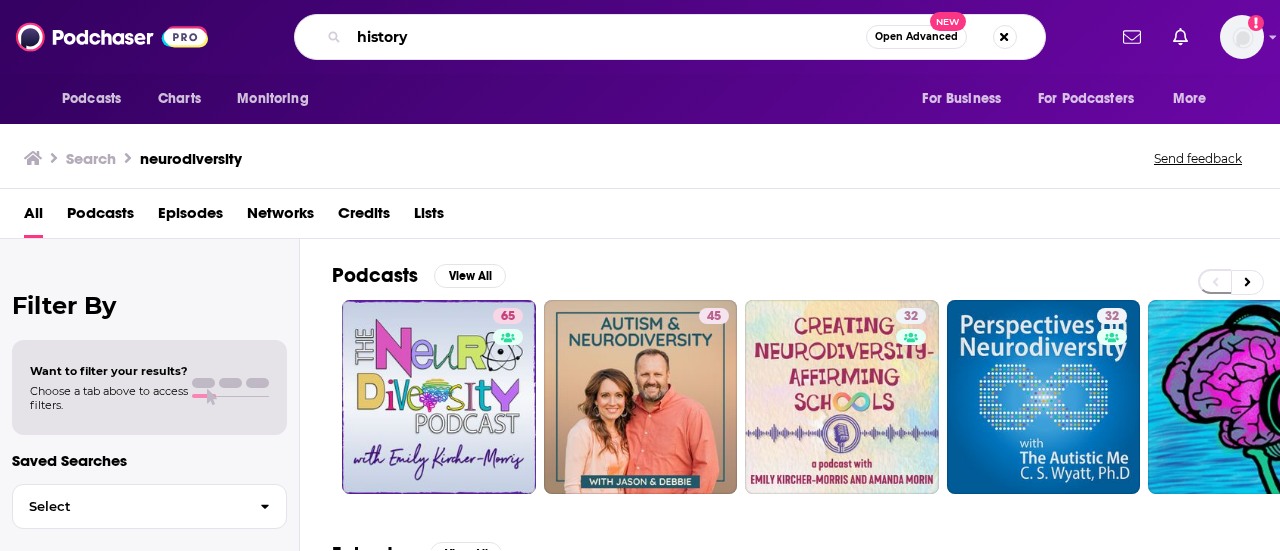 type on "history" 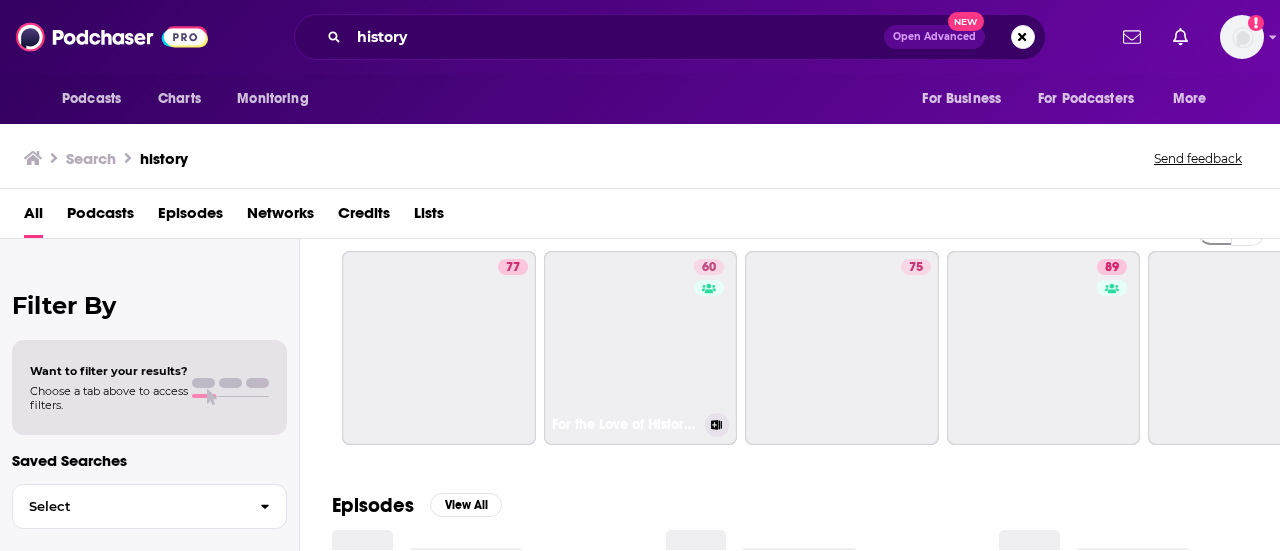 scroll, scrollTop: 50, scrollLeft: 0, axis: vertical 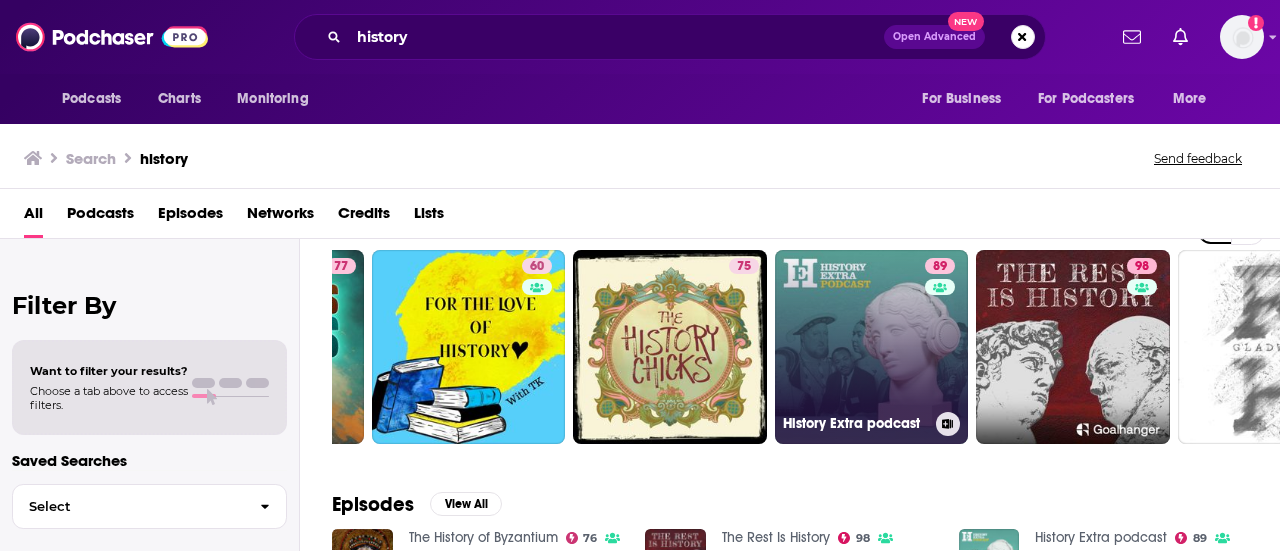 click on "89 History Extra podcast" at bounding box center [872, 347] 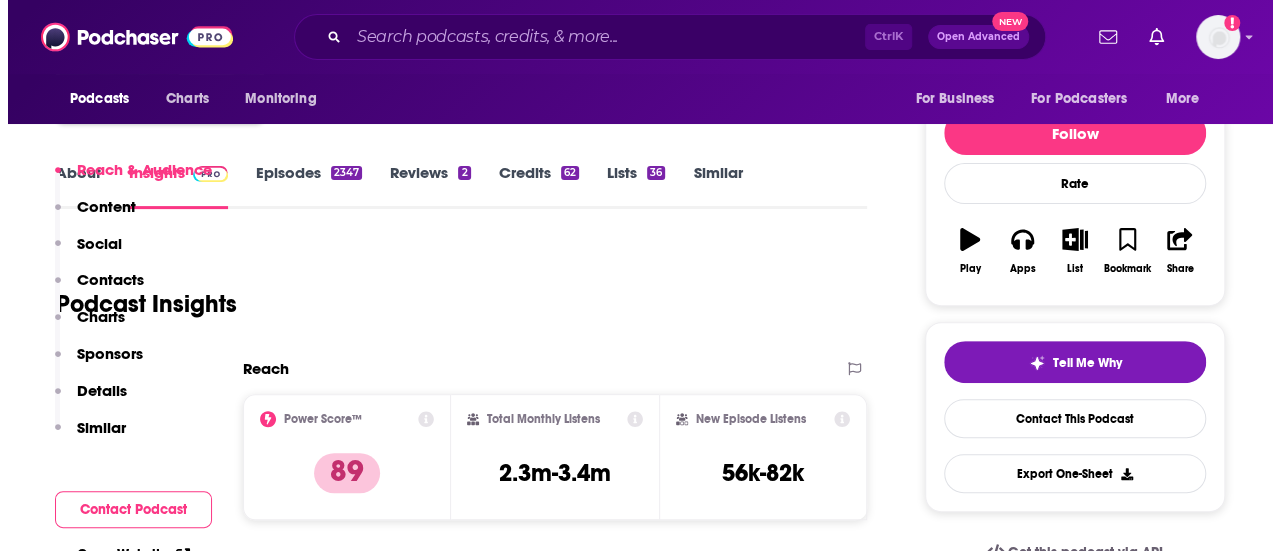 scroll, scrollTop: 0, scrollLeft: 0, axis: both 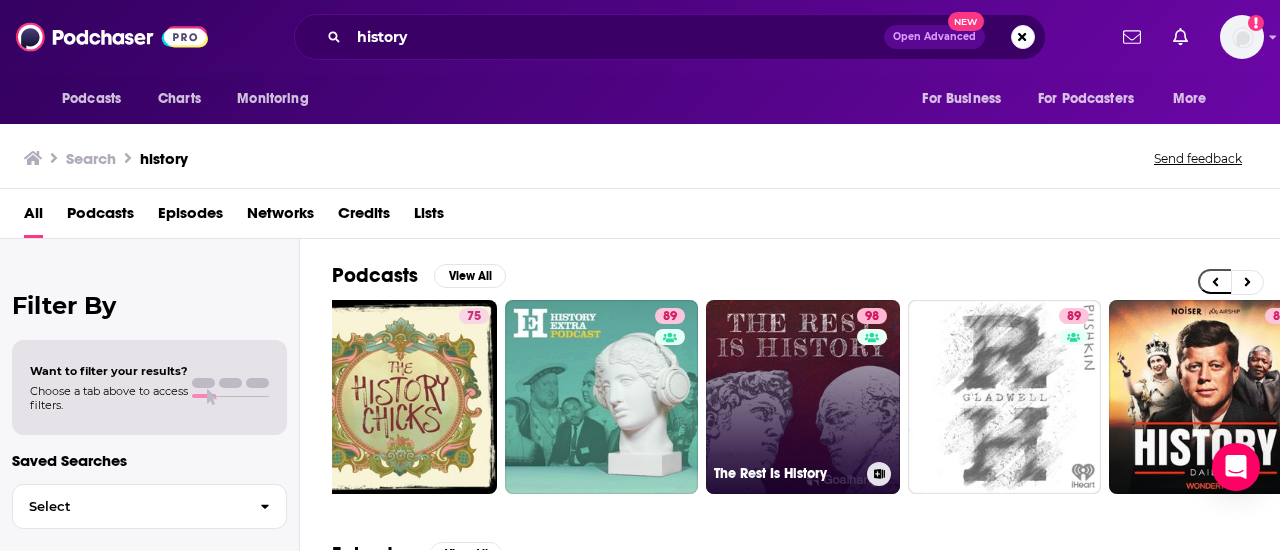 click on "98 The Rest Is History" at bounding box center [803, 397] 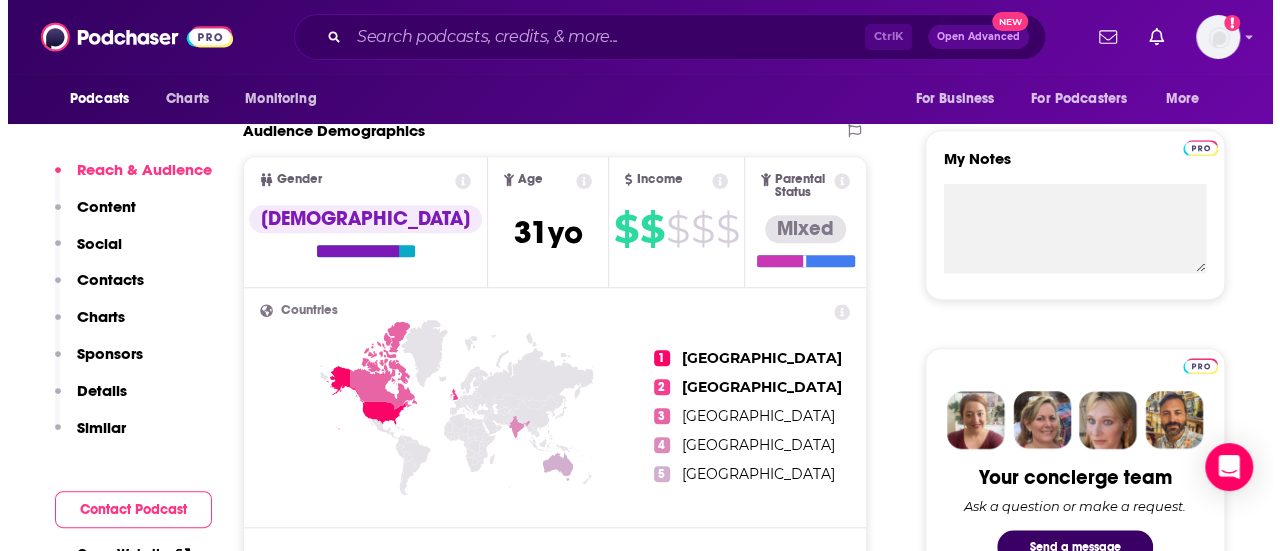 scroll, scrollTop: 0, scrollLeft: 0, axis: both 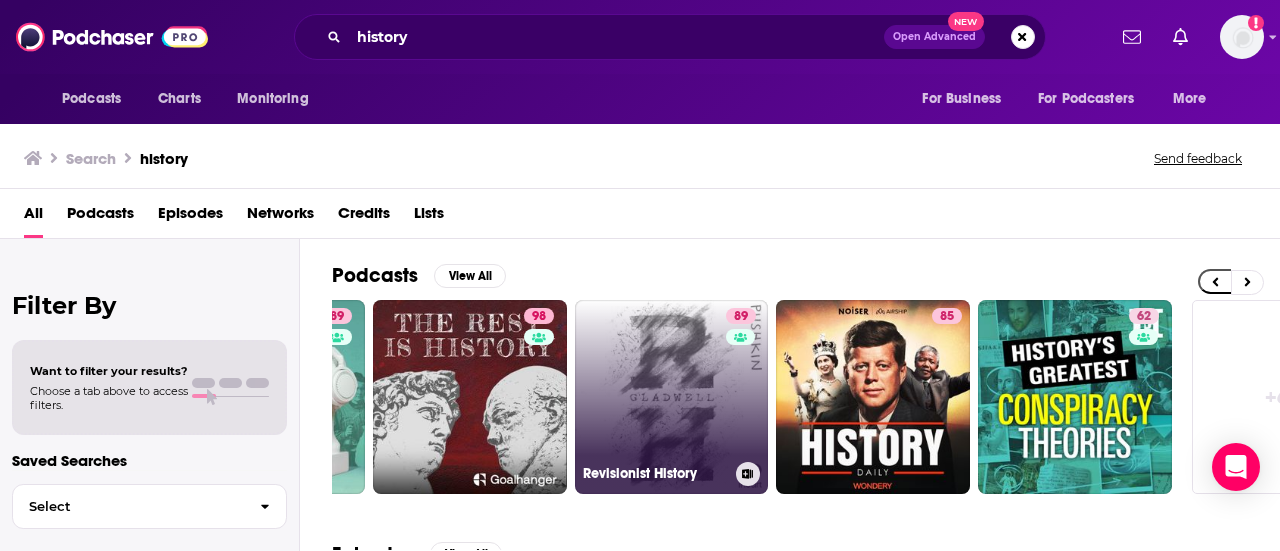 click on "89 Revisionist History" at bounding box center (672, 397) 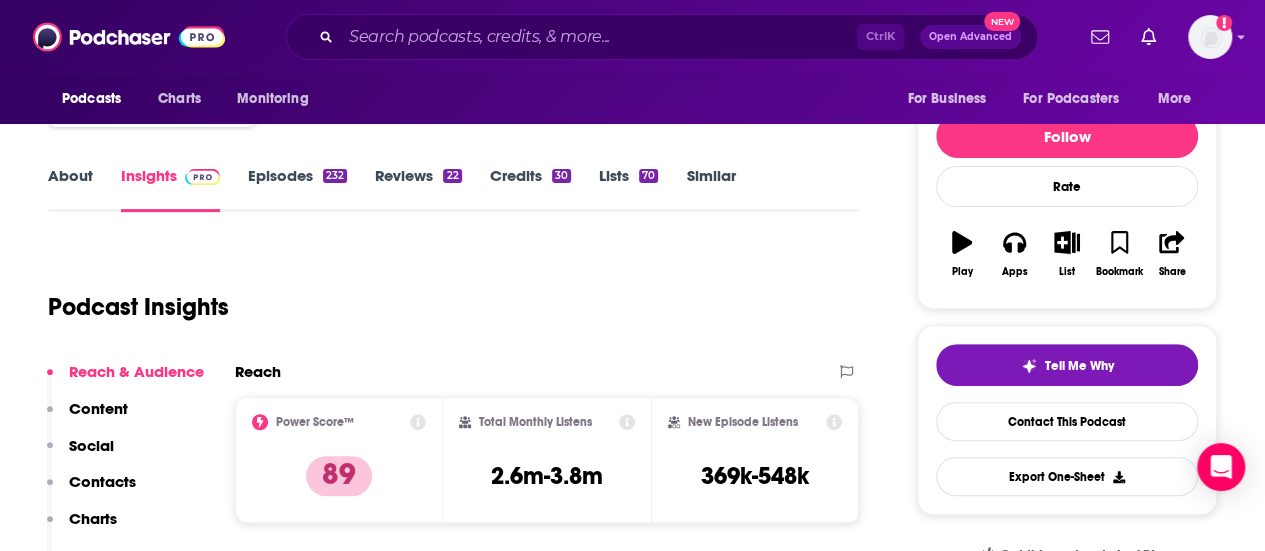 scroll, scrollTop: 214, scrollLeft: 0, axis: vertical 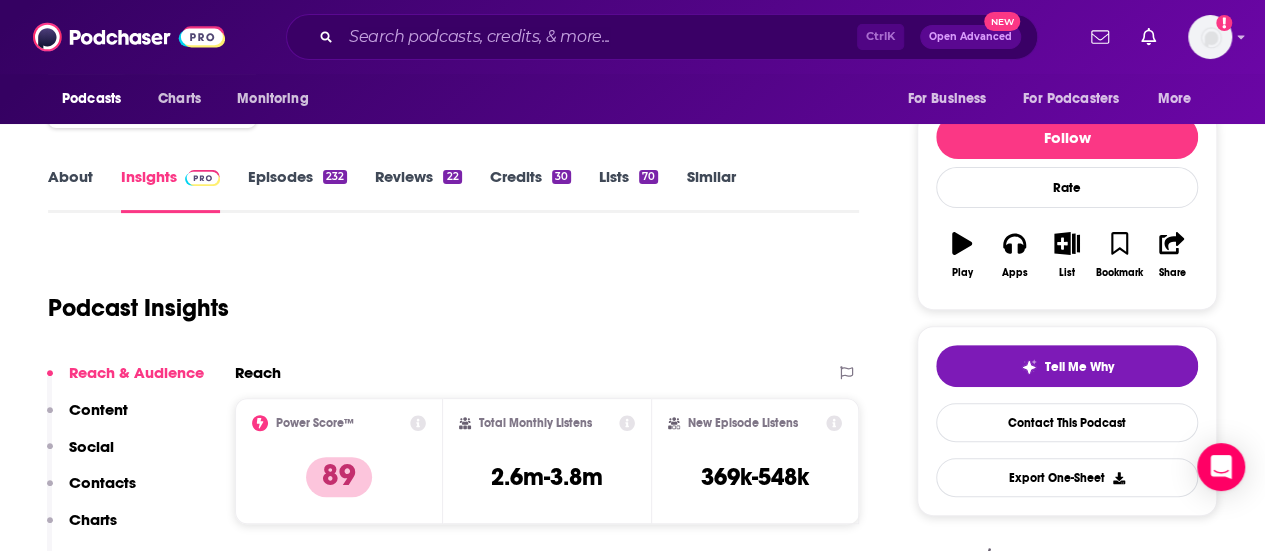 click on "Reviews 22" at bounding box center [418, 190] 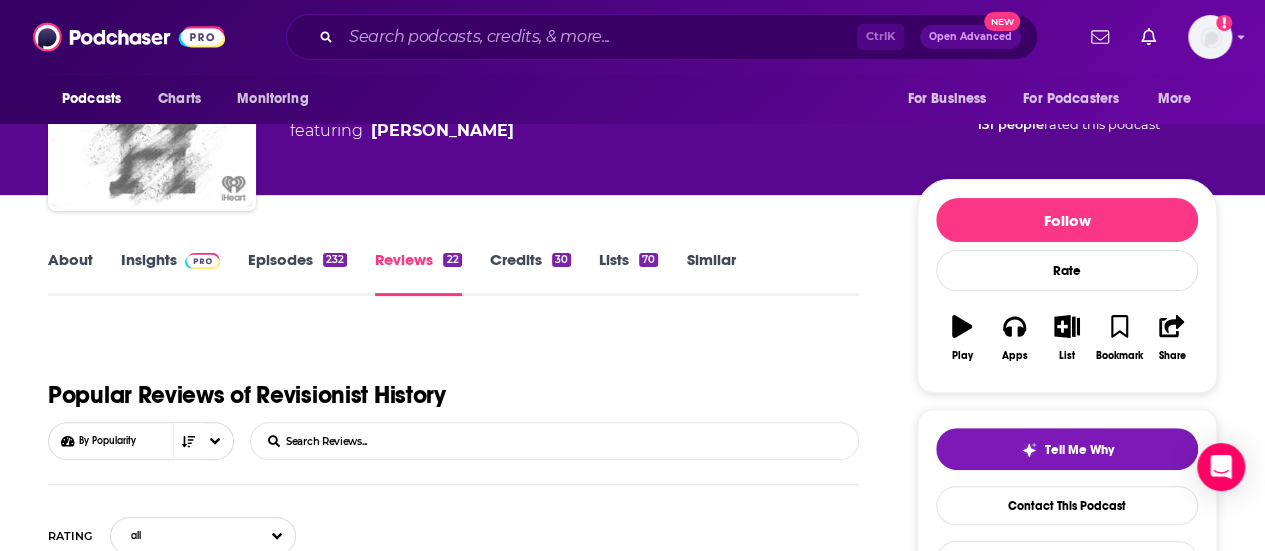 scroll, scrollTop: 239, scrollLeft: 0, axis: vertical 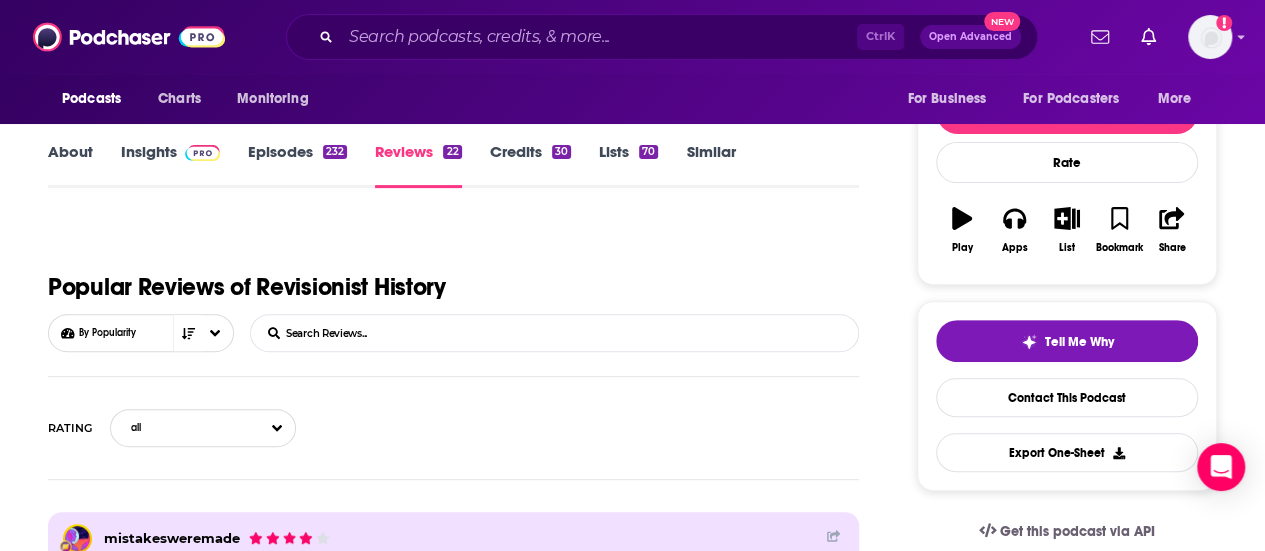 click on "Episodes 232" at bounding box center (297, 165) 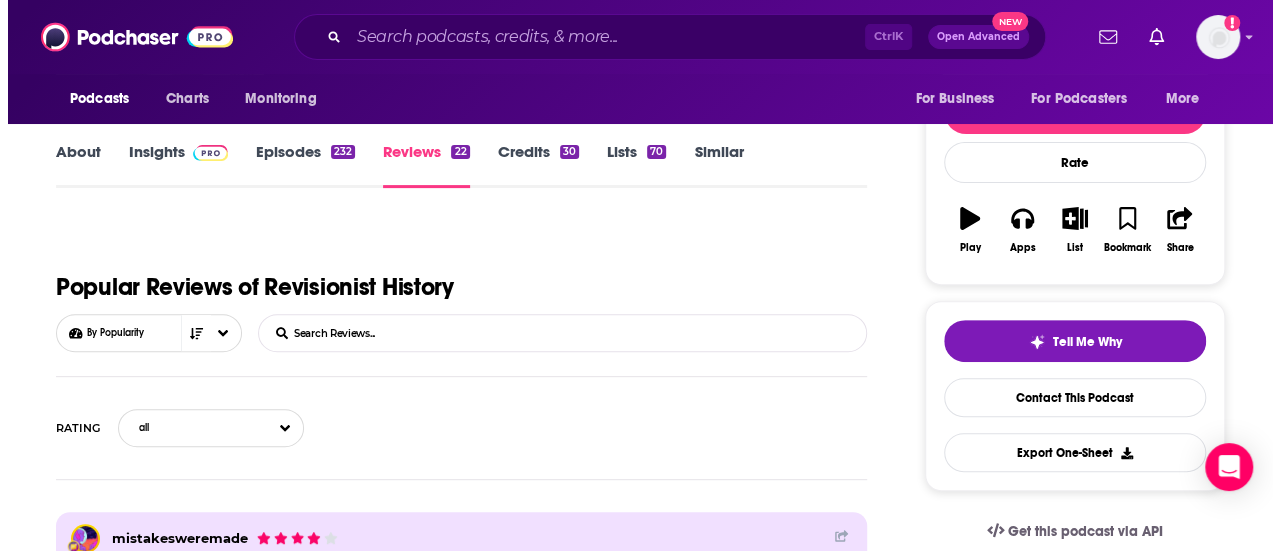 scroll, scrollTop: 0, scrollLeft: 0, axis: both 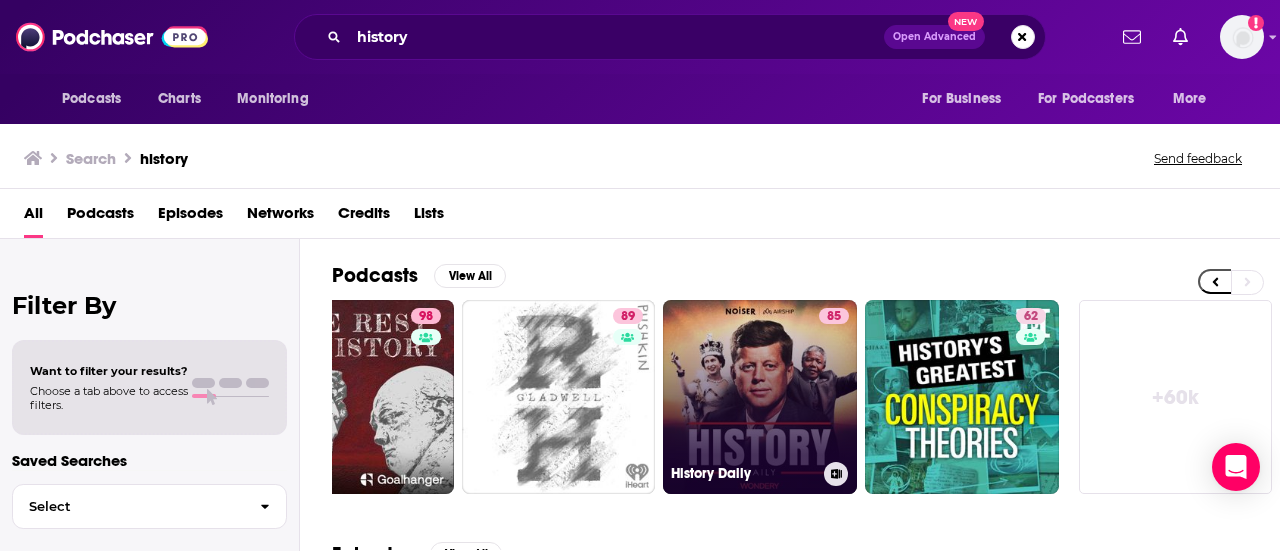 click on "85 History Daily" at bounding box center (760, 397) 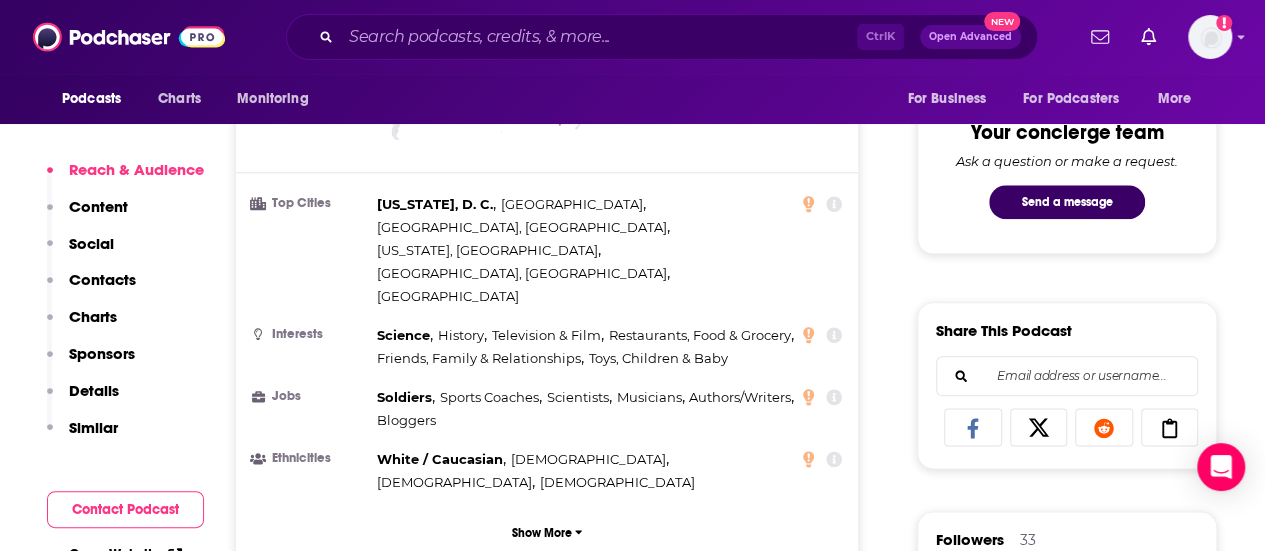 scroll, scrollTop: 1028, scrollLeft: 0, axis: vertical 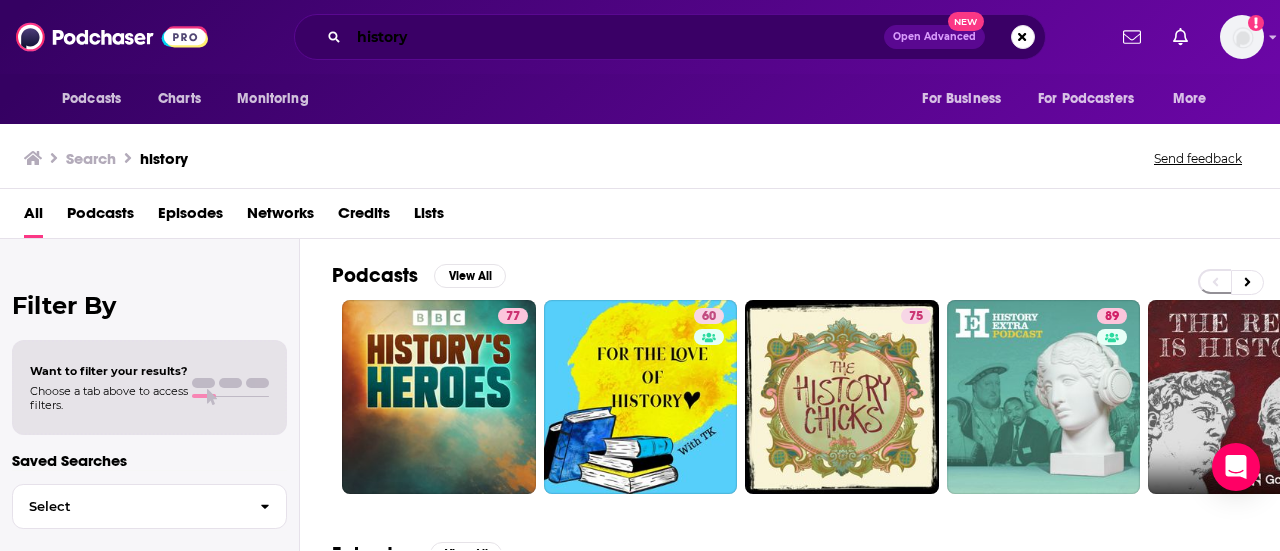 click on "history" at bounding box center [616, 37] 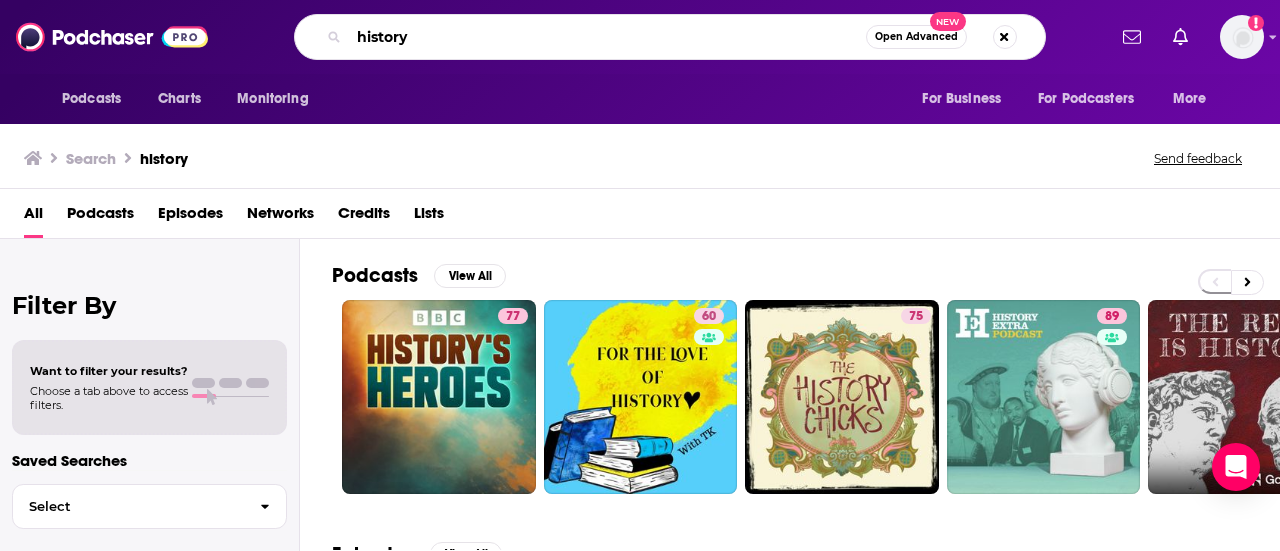 click on "history" at bounding box center [607, 37] 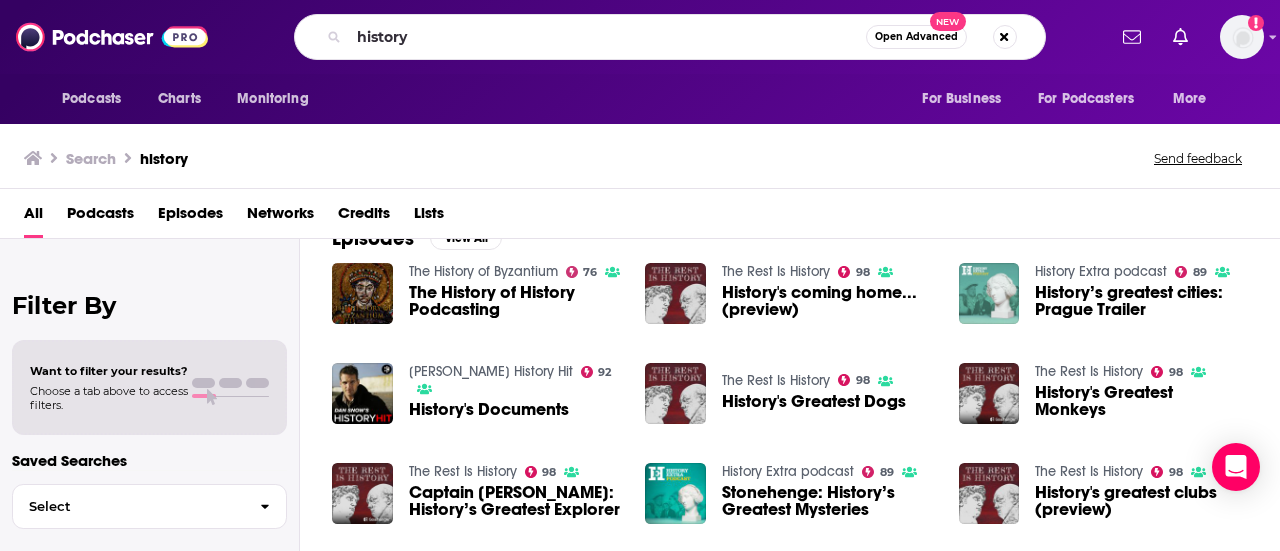 scroll, scrollTop: 0, scrollLeft: 0, axis: both 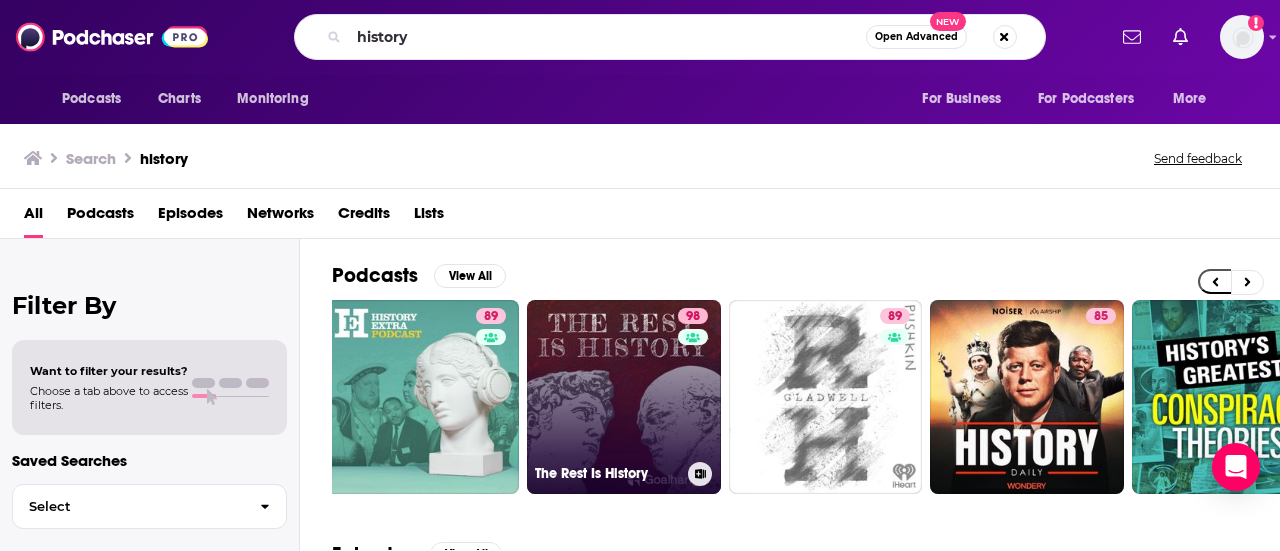 click on "98 The Rest Is History" at bounding box center (624, 397) 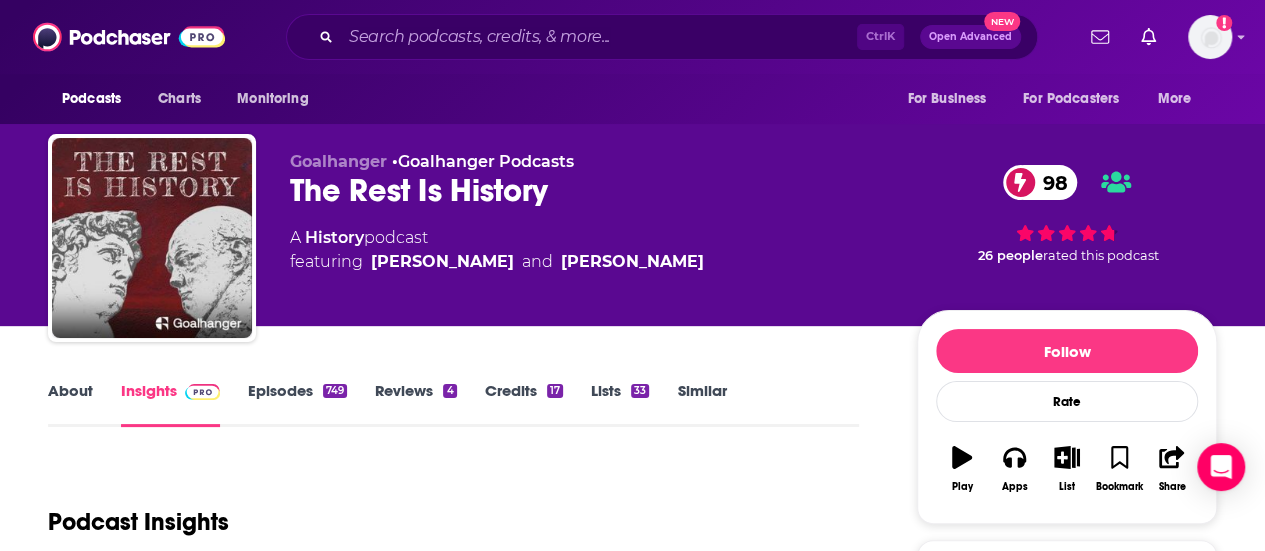 click on "Similar" at bounding box center [701, 404] 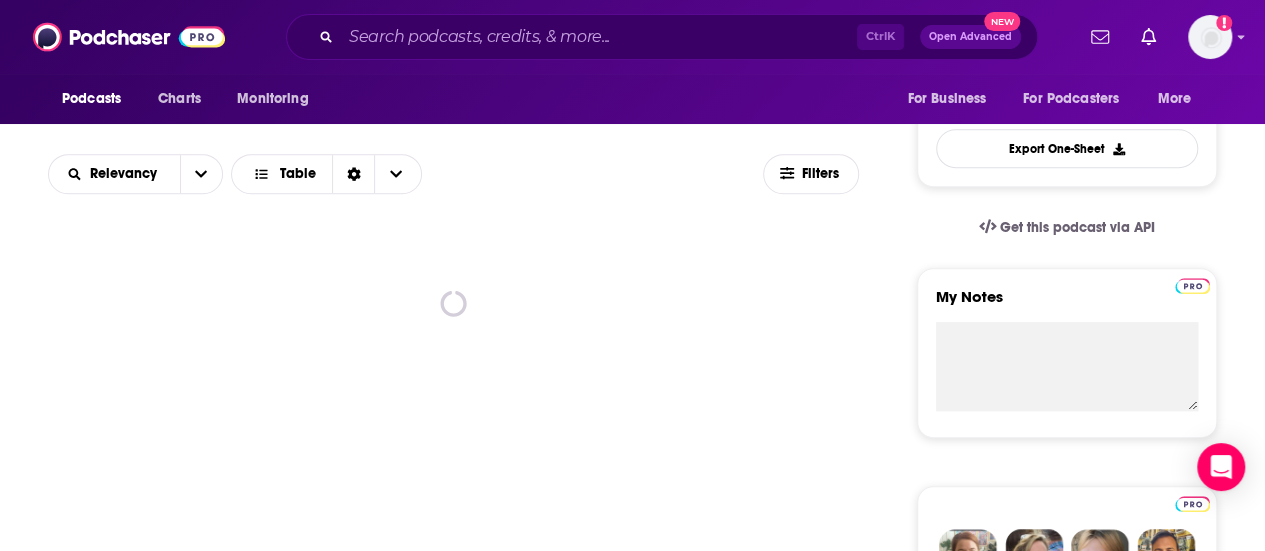 scroll, scrollTop: 542, scrollLeft: 0, axis: vertical 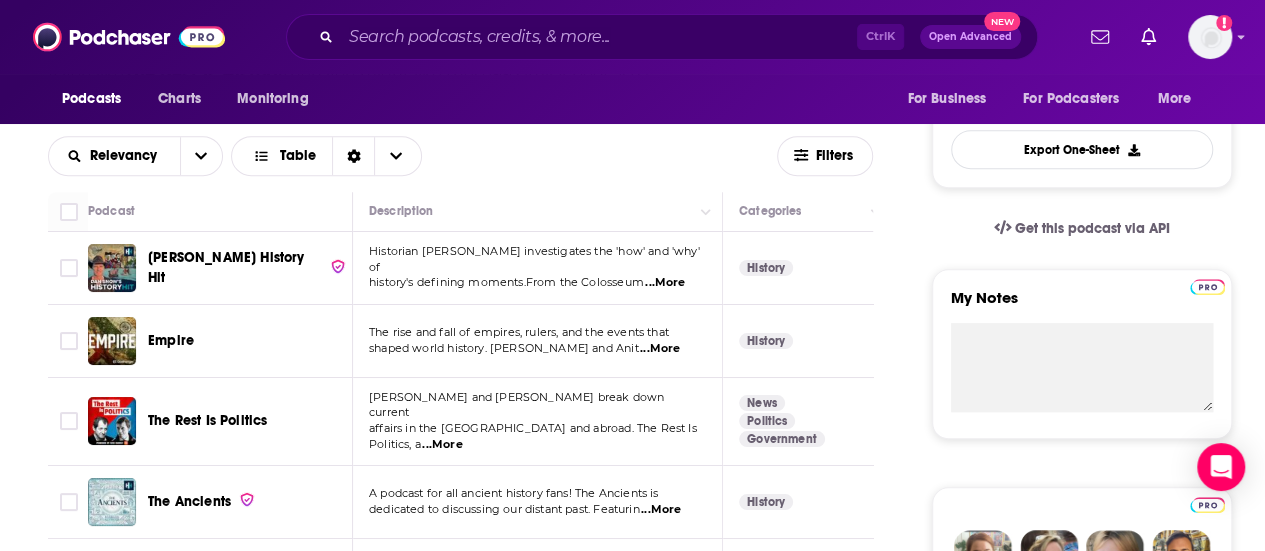 click on "...More" at bounding box center [660, 349] 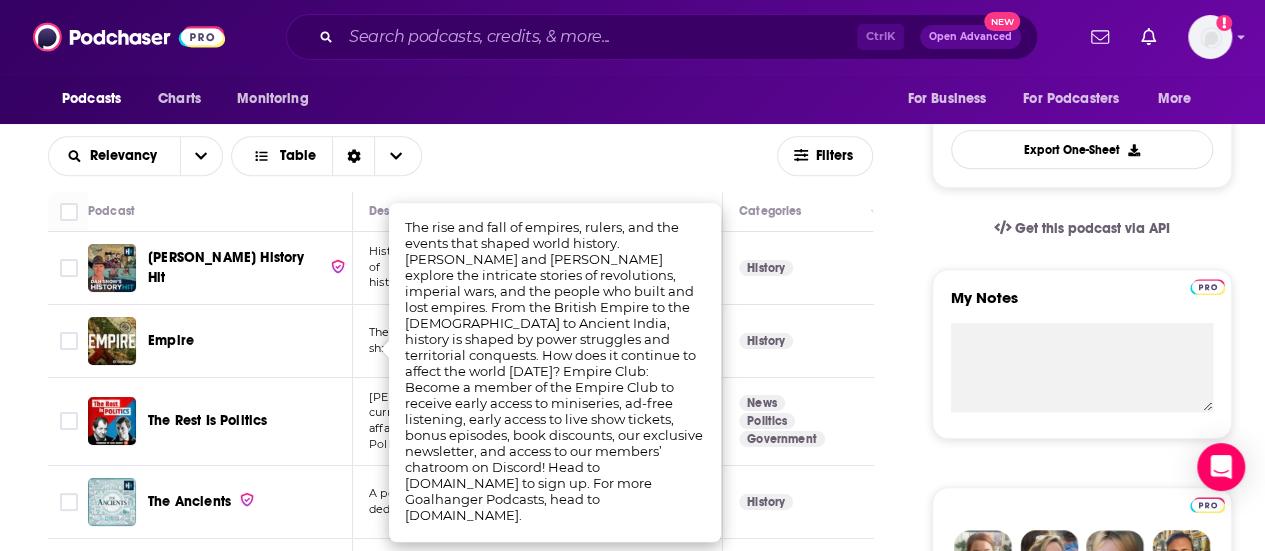 click on "[PERSON_NAME] and [PERSON_NAME] break down current affairs in the [GEOGRAPHIC_DATA] and abroad.  The Rest Is Politics, a  ...More" at bounding box center (538, 422) 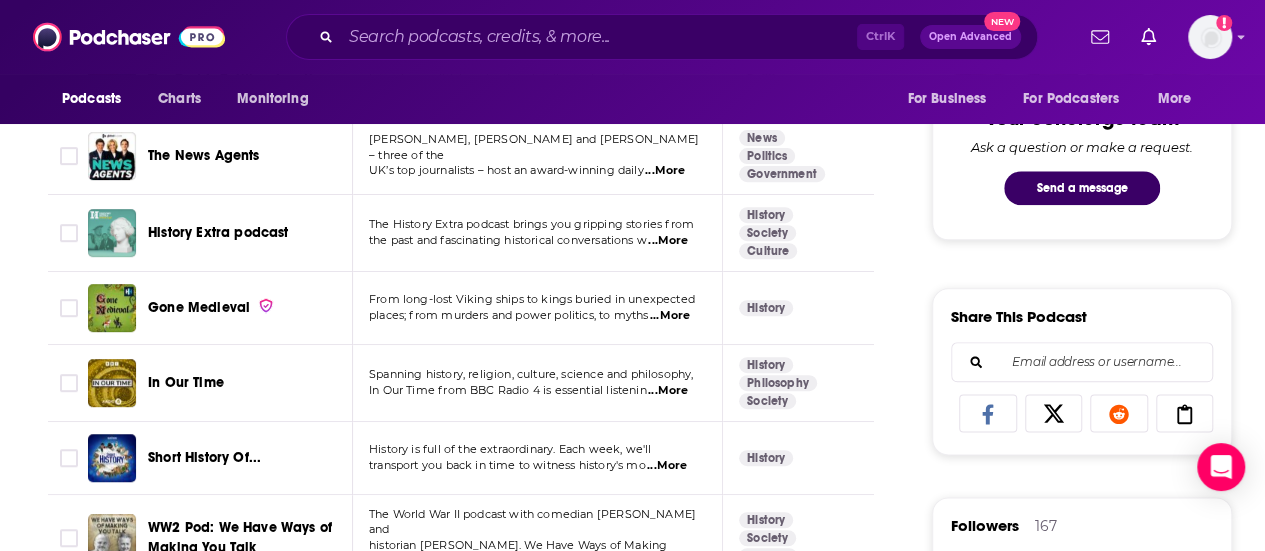 scroll, scrollTop: 1039, scrollLeft: 0, axis: vertical 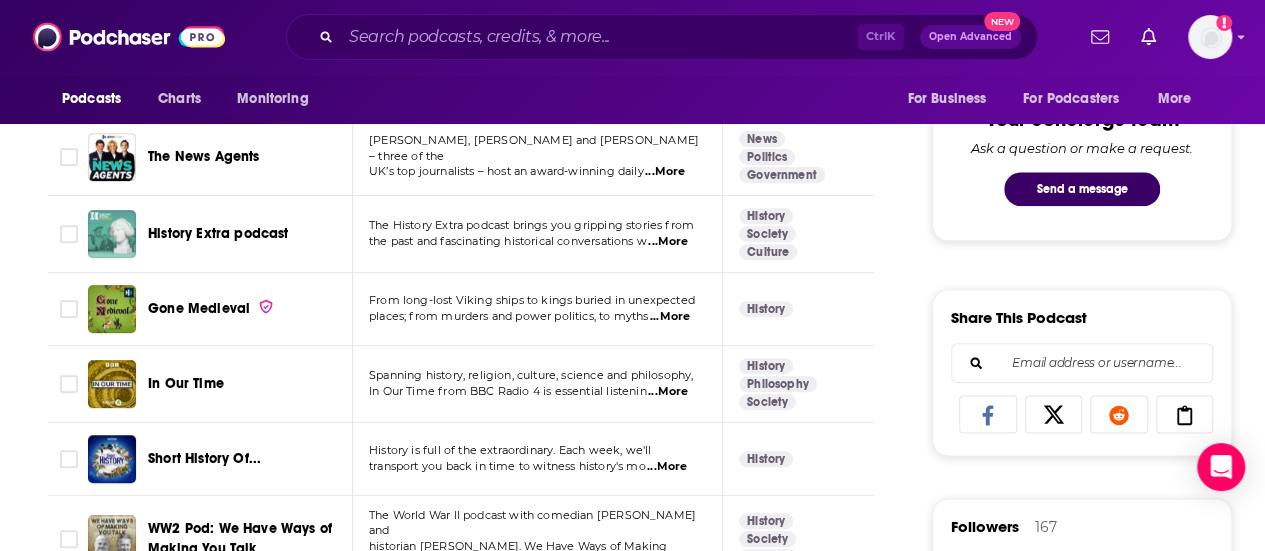 click on "...More" at bounding box center [668, 392] 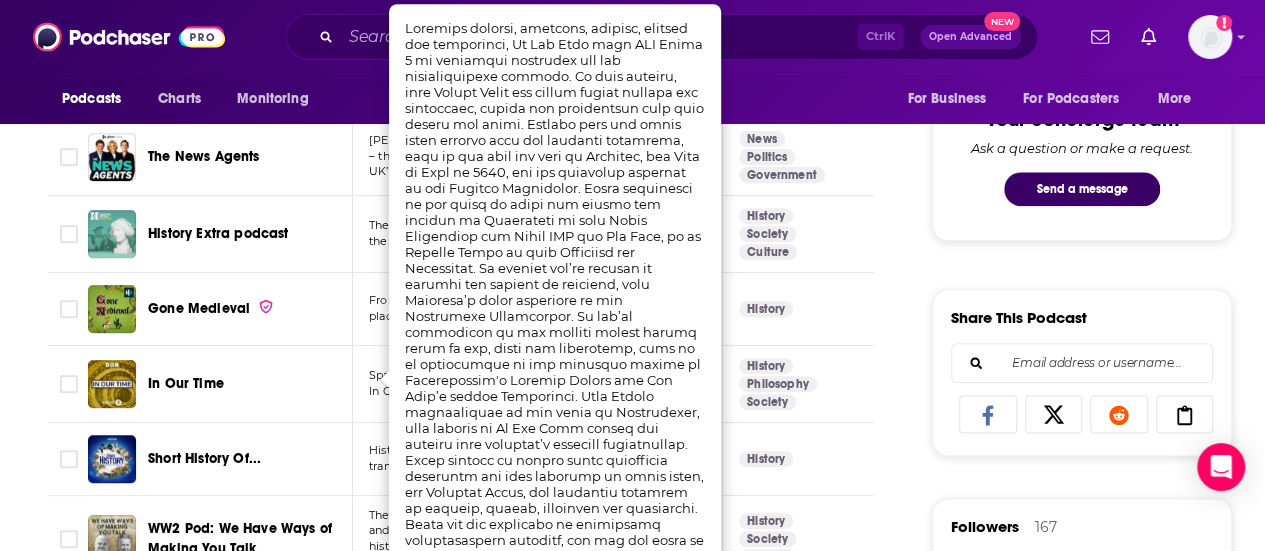 click on "About Insights Episodes 749 Reviews 4 Credits 17 Lists 33 Similar Podcasts like  The Rest Is History Explore similar podcast featuring your favorite guest interviews, hosted podcasts, and production roles. If you like  The Rest Is History  then you might like these  99 similar podcasts ! Relevancy Table Filters Podcast Description Categories Reach (Monthly) Reach (Episode) Top Country [PERSON_NAME] History Hit Historian [PERSON_NAME] investigates the 'how' and 'why' of history's defining moments.From the Colosseum   ...More History 92 2.4m-3.5m 146k-179k   GB Empire The rise and fall of empires, rulers, and the events that shaped world history. [PERSON_NAME] and Anit  ...More History 92 3.3m-4.9m 211k-313k   GB The Rest Is Politics [PERSON_NAME] and [PERSON_NAME] break down current affairs in the [GEOGRAPHIC_DATA] and abroad.  The Rest Is Politics, a  ...More News Politics Government 95 8.8m-13m 401k-596k   GB The Ancients A podcast for all ancient history fans! The Ancients is  ...More History 87 1.7m-2.6m 157k-192k   GB 89" at bounding box center [474, 3205] 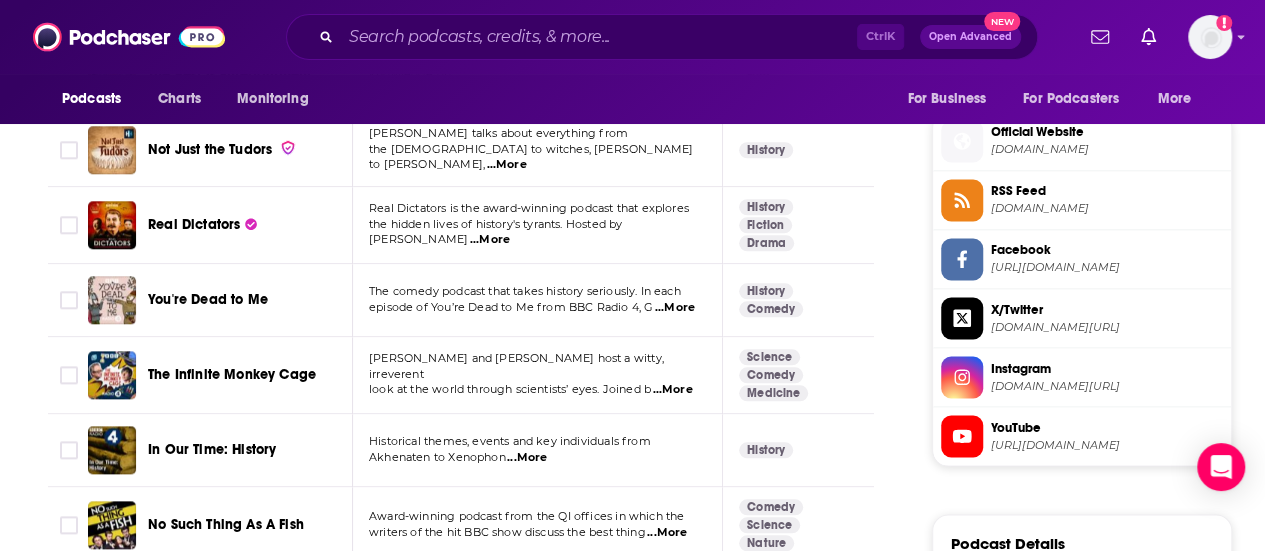 scroll, scrollTop: 1650, scrollLeft: 0, axis: vertical 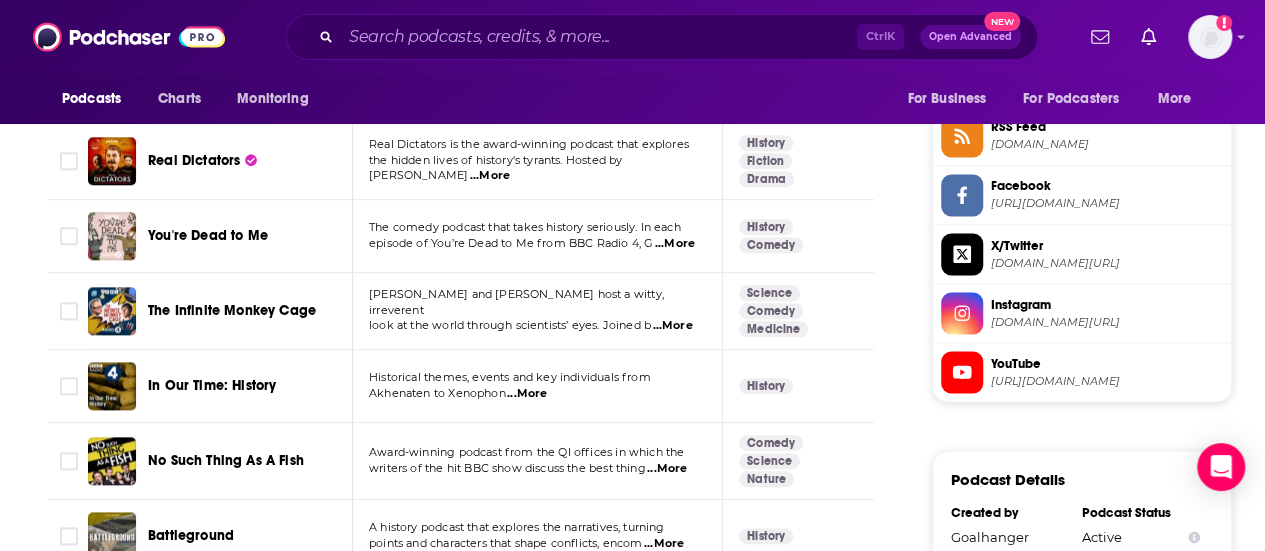 click on "...More" at bounding box center (527, 394) 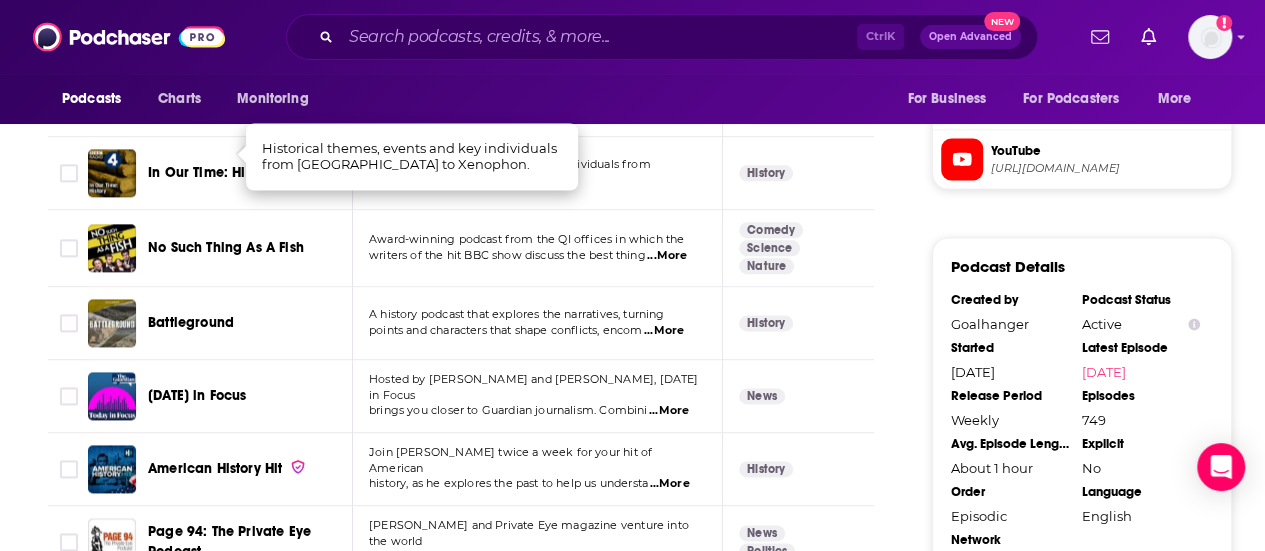 scroll, scrollTop: 1862, scrollLeft: 0, axis: vertical 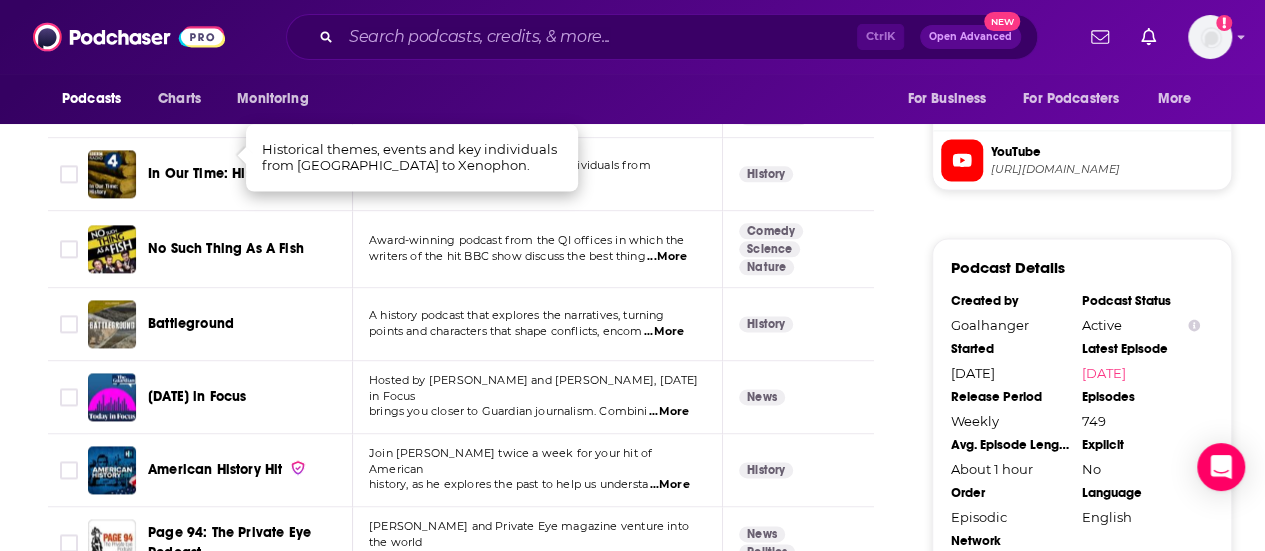 click on "...More" at bounding box center [669, 412] 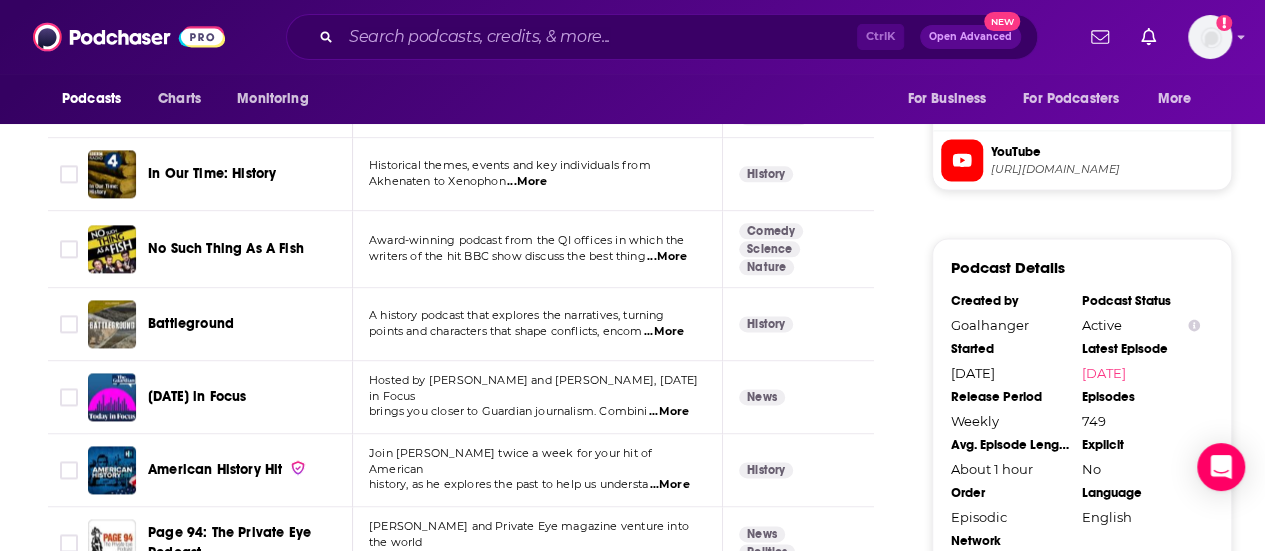 click on "[DATE] in Focus" at bounding box center (252, 397) 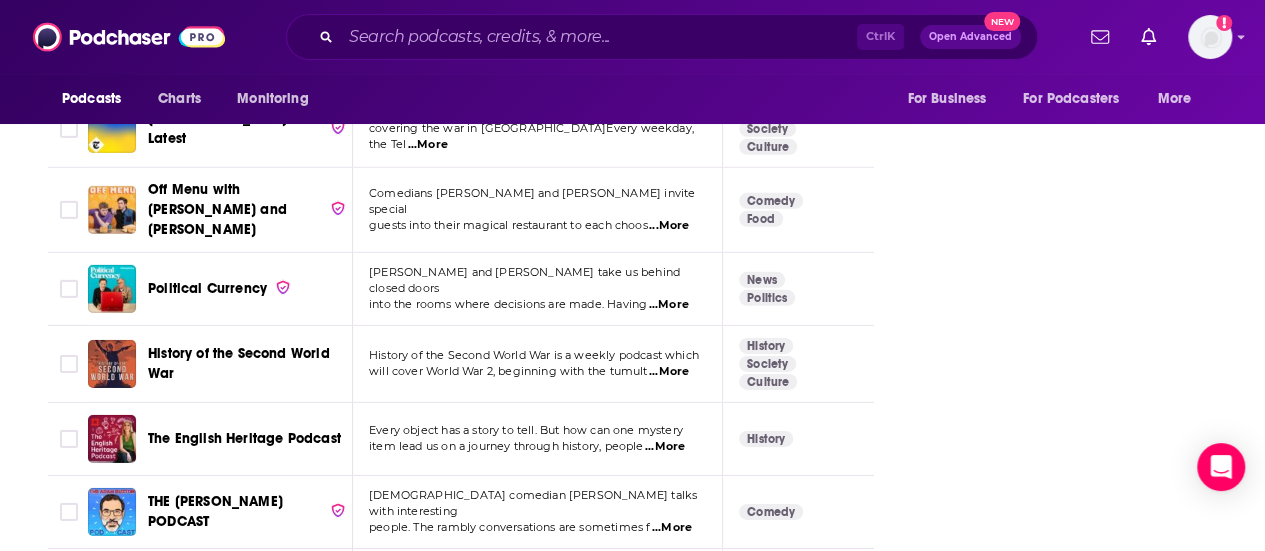 scroll, scrollTop: 3738, scrollLeft: 0, axis: vertical 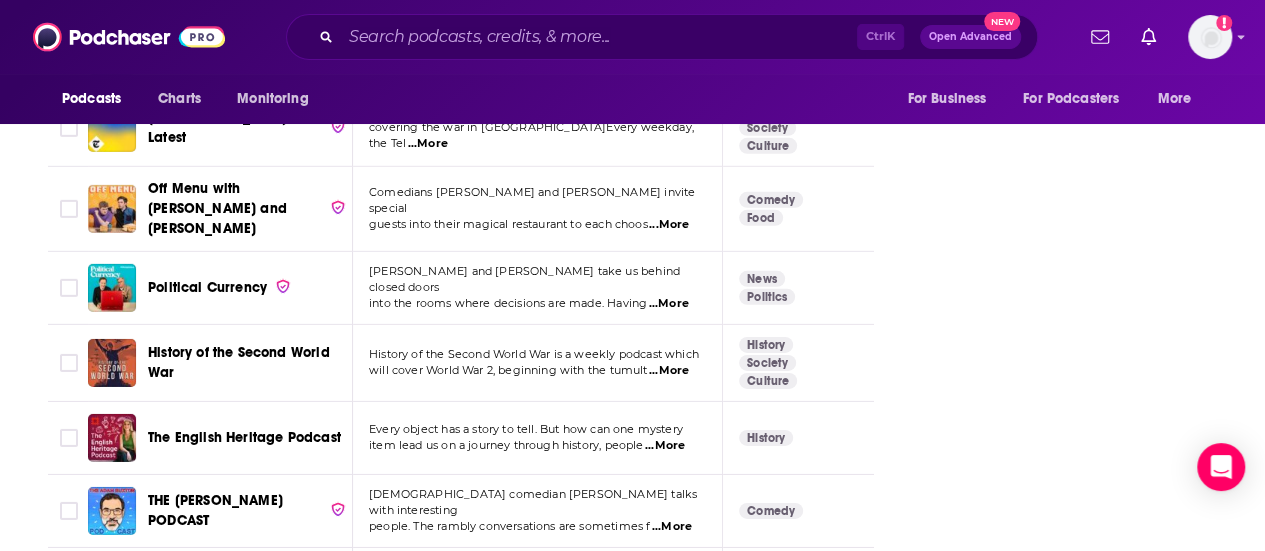 click on "...More" at bounding box center (665, 446) 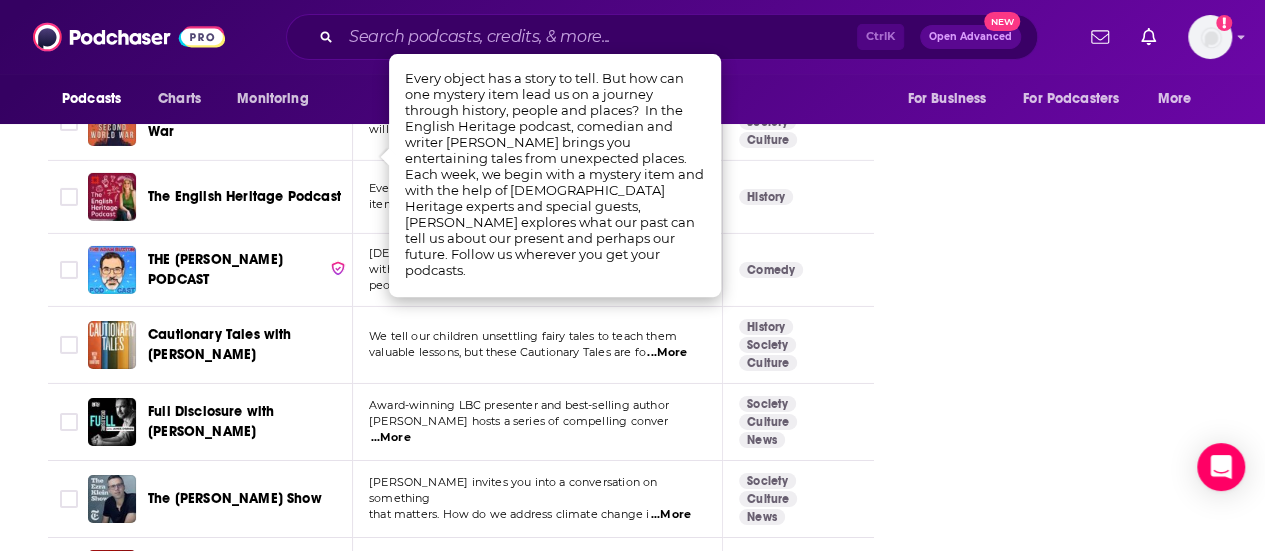 scroll, scrollTop: 3980, scrollLeft: 0, axis: vertical 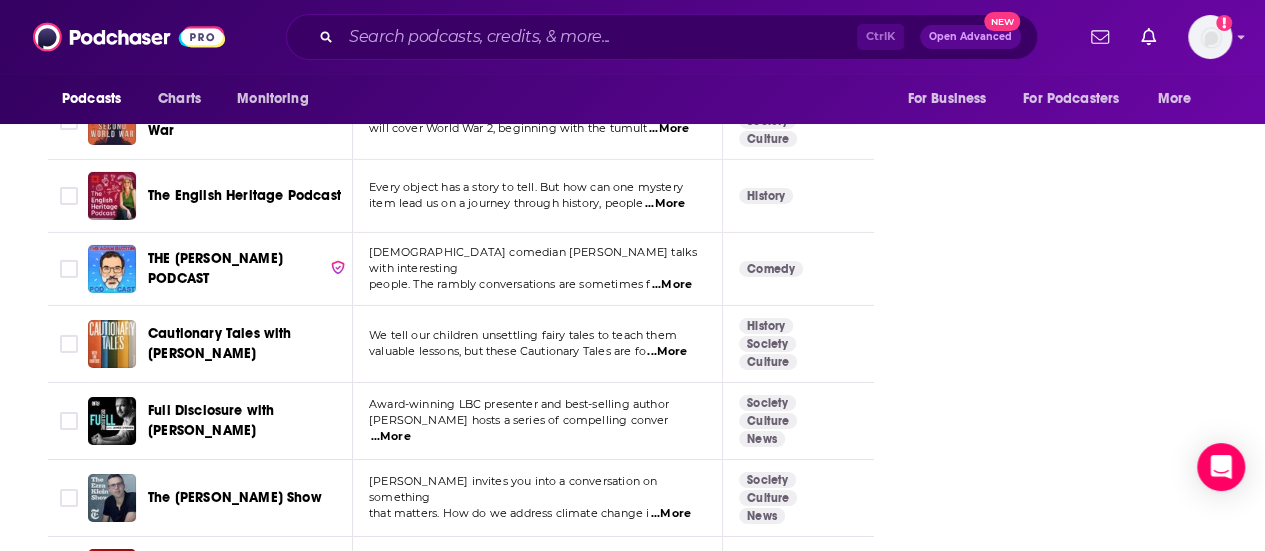 click on "...More" at bounding box center [671, 514] 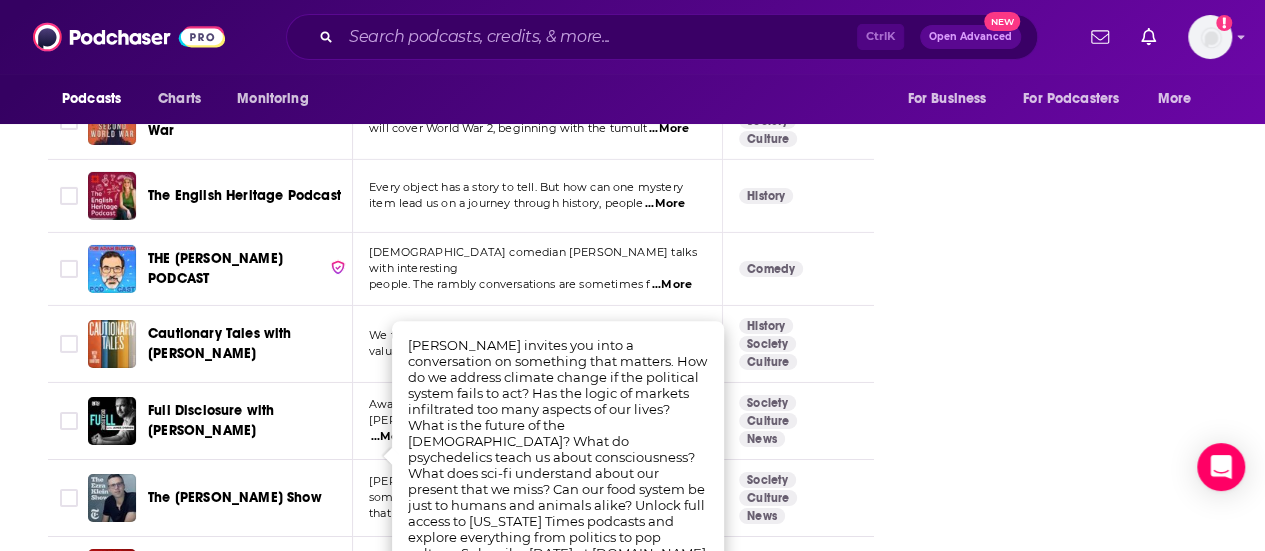 scroll, scrollTop: 4062, scrollLeft: 0, axis: vertical 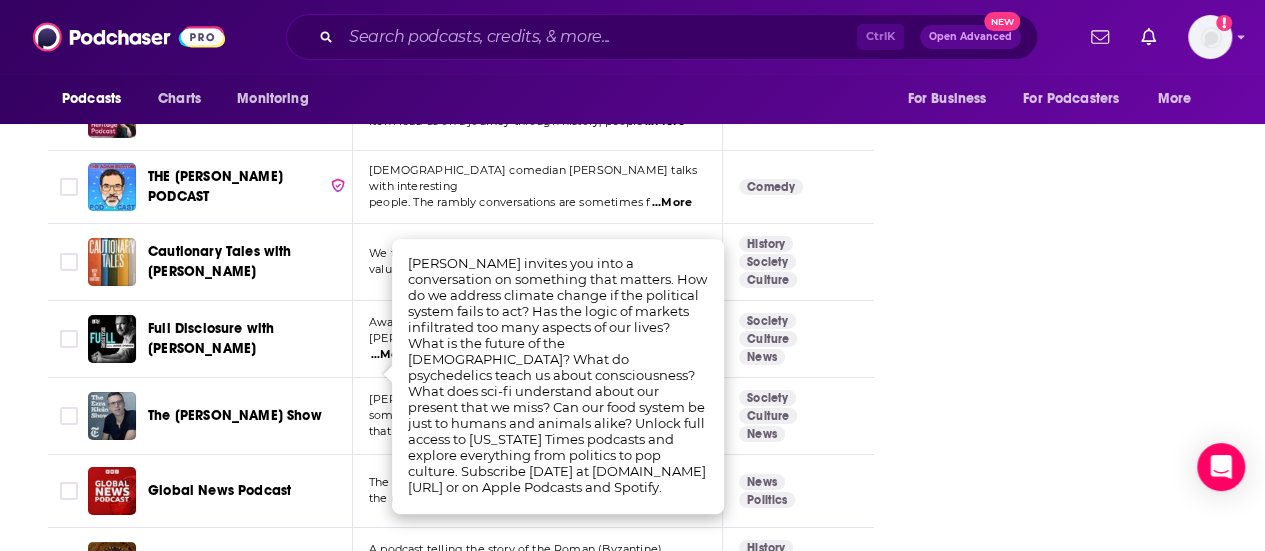 click on "Follow Rate Play Apps List Bookmark Share Tell Me Why Contact This Podcast Export One-Sheet Get this podcast via API My Notes Your concierge team Ask a question or make a request. Send a message Share This Podcast Recommendation sent [URL][DOMAIN_NAME] Copy Link Followers 167 99+ Official Website [DOMAIN_NAME] RSS Feed [DOMAIN_NAME] Facebook [URL][DOMAIN_NAME] X/Twitter [DOMAIN_NAME][URL] Instagram [DOMAIN_NAME][URL] YouTube [URL][DOMAIN_NAME] Podcast Details Created by Goalhanger Podcast Status Active Started [DATE] Latest Episode [DATE] Release Period Weekly Episodes 749 Avg. Episode Length About 1 hour Explicit No Order Episodic Language English Network Goalhanger Podcasts Claim This Podcast Do you host or manage this podcast? Claim and edit this page to your liking. Refresh Feed Are we missing an episode or update? Use this to check the RSS feed immediately. Seeing Double?" at bounding box center (1082, 140) 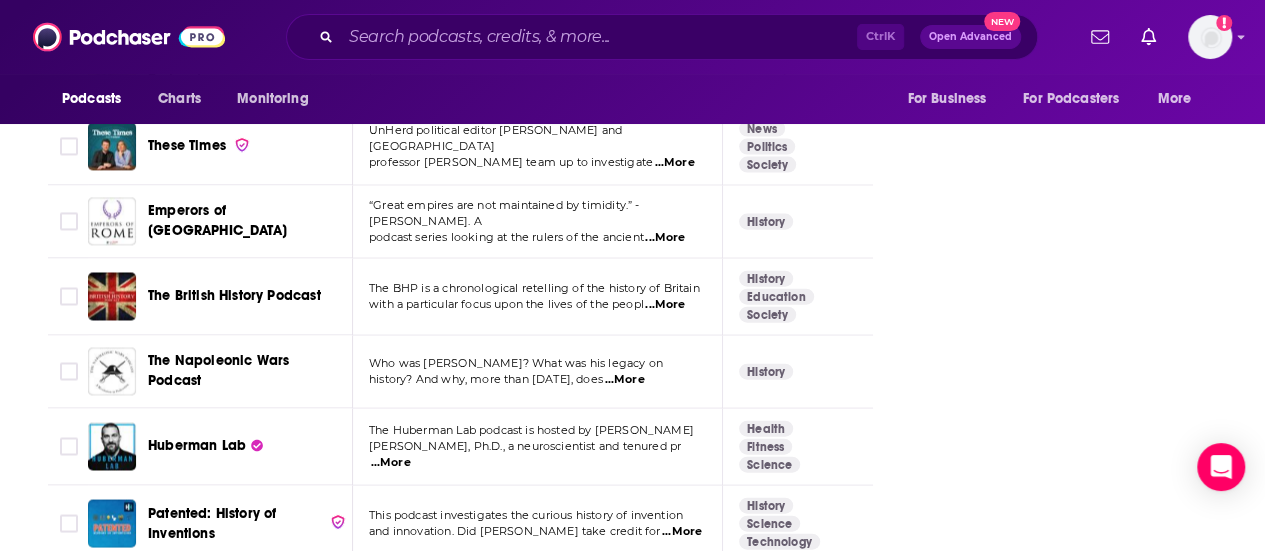 scroll, scrollTop: 6150, scrollLeft: 0, axis: vertical 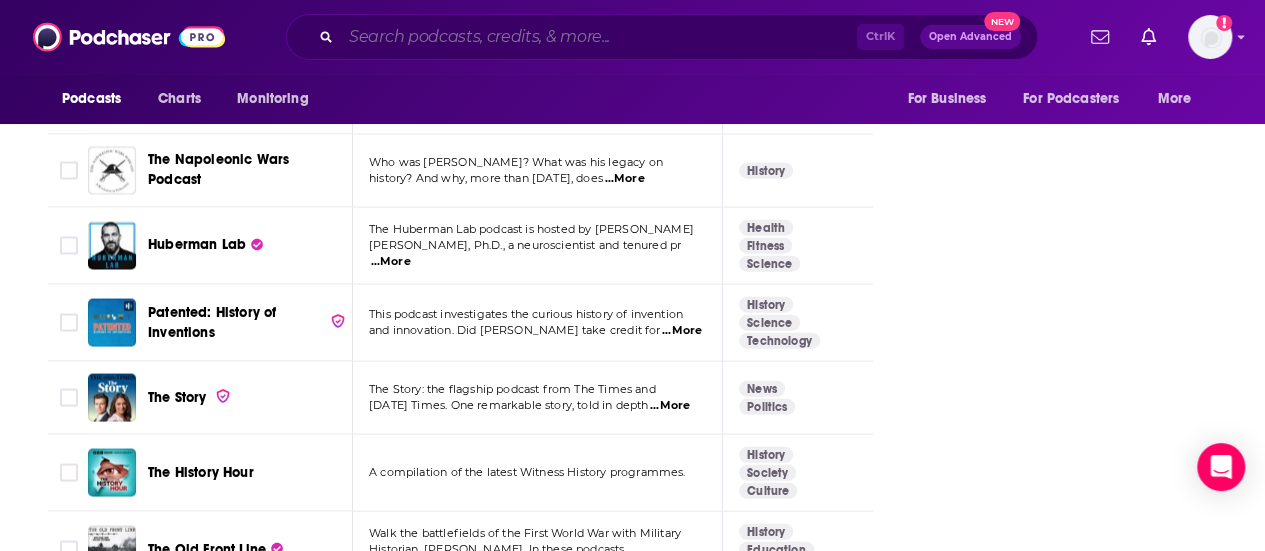 click at bounding box center [599, 37] 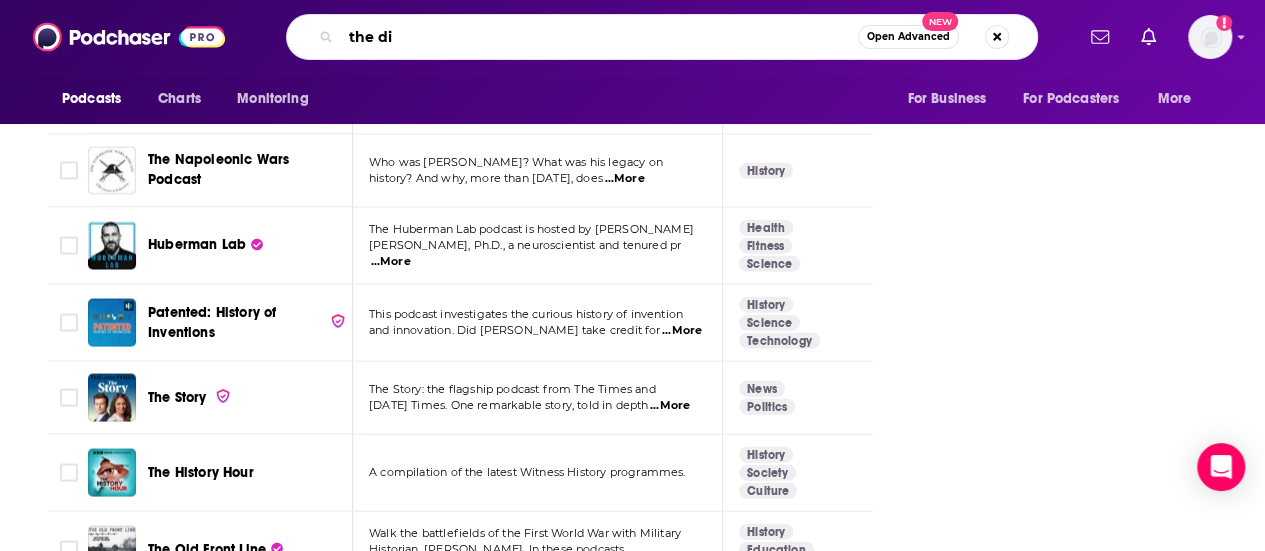 type on "the dig" 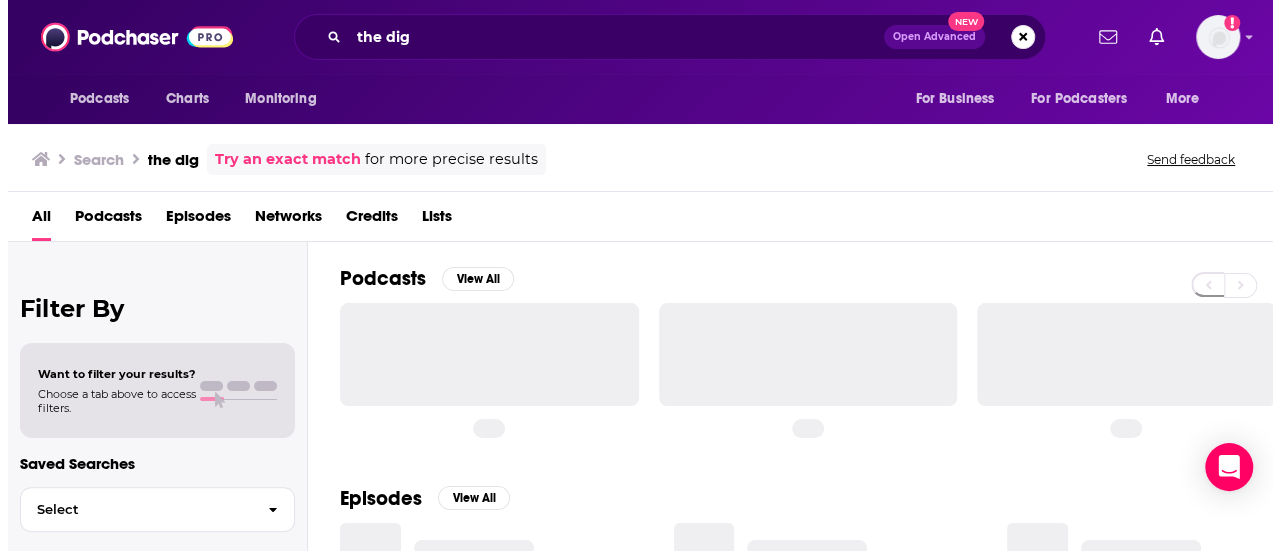 scroll, scrollTop: 0, scrollLeft: 0, axis: both 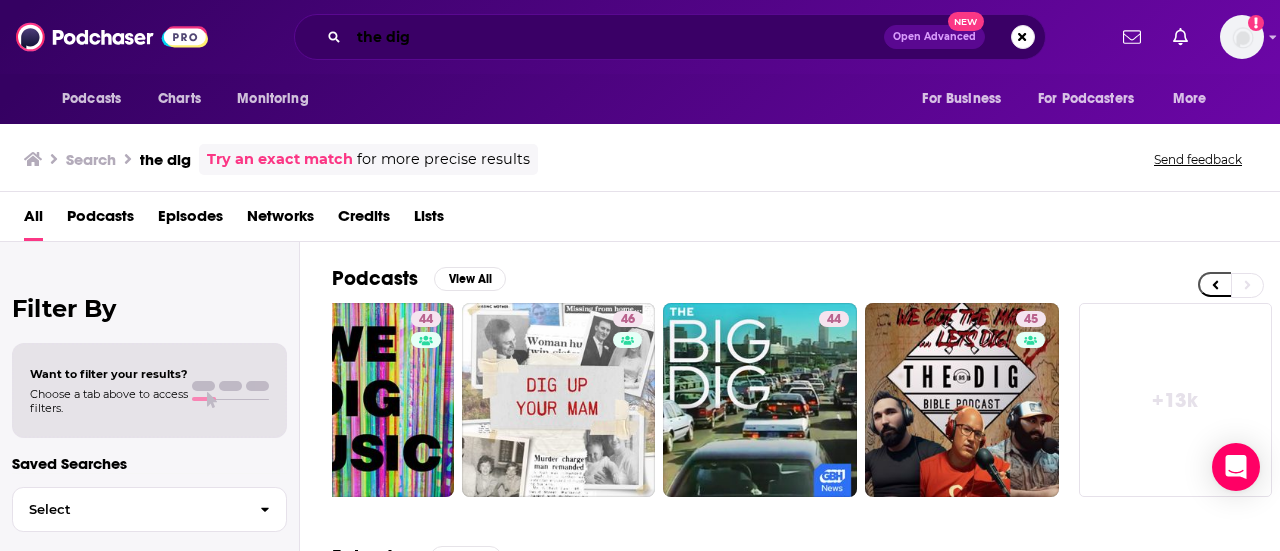 click on "the dig" at bounding box center (616, 37) 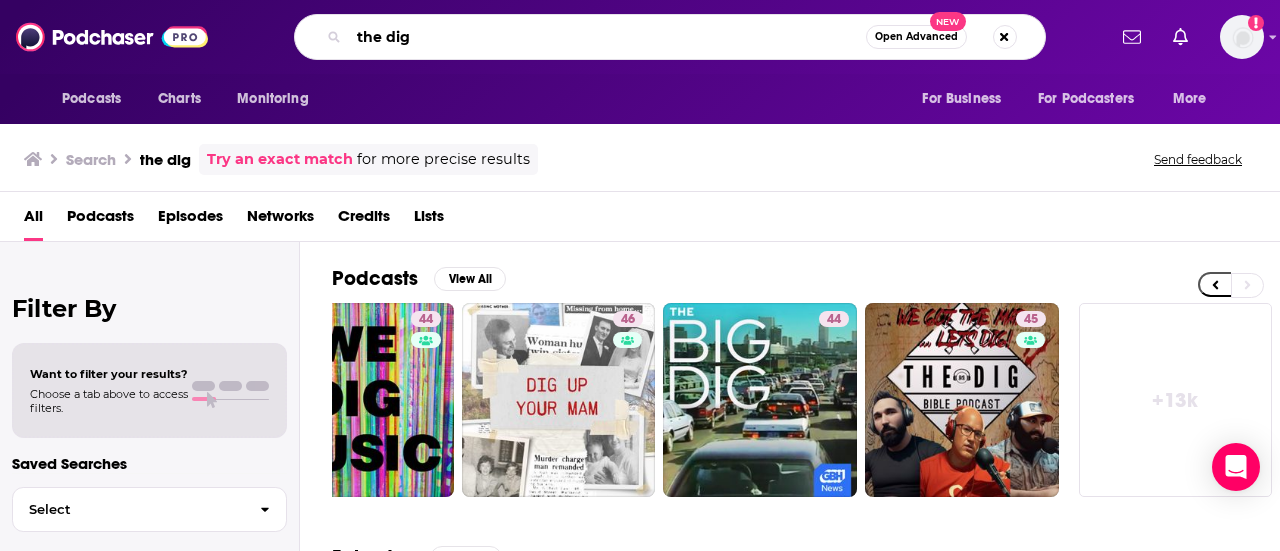 click on "the dig" at bounding box center (607, 37) 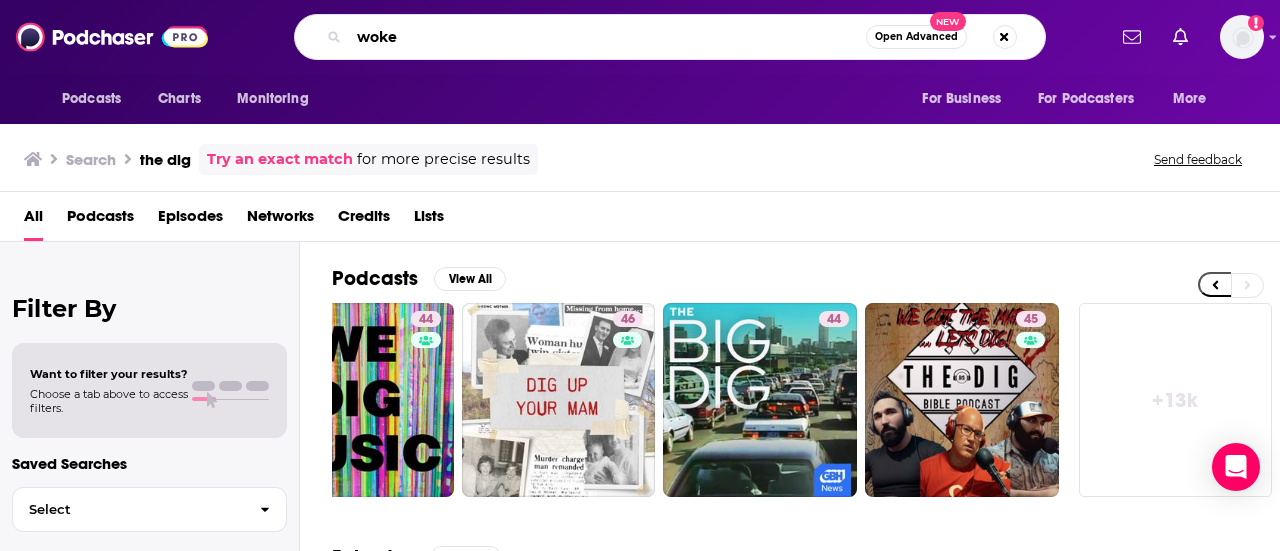 type on "woke" 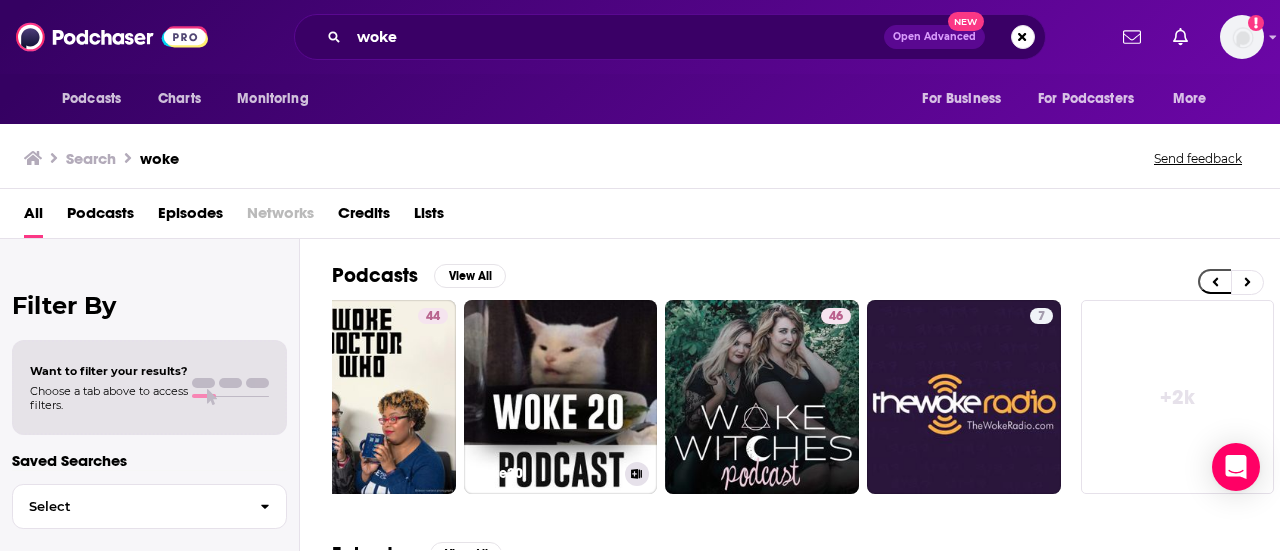scroll, scrollTop: 0, scrollLeft: 0, axis: both 